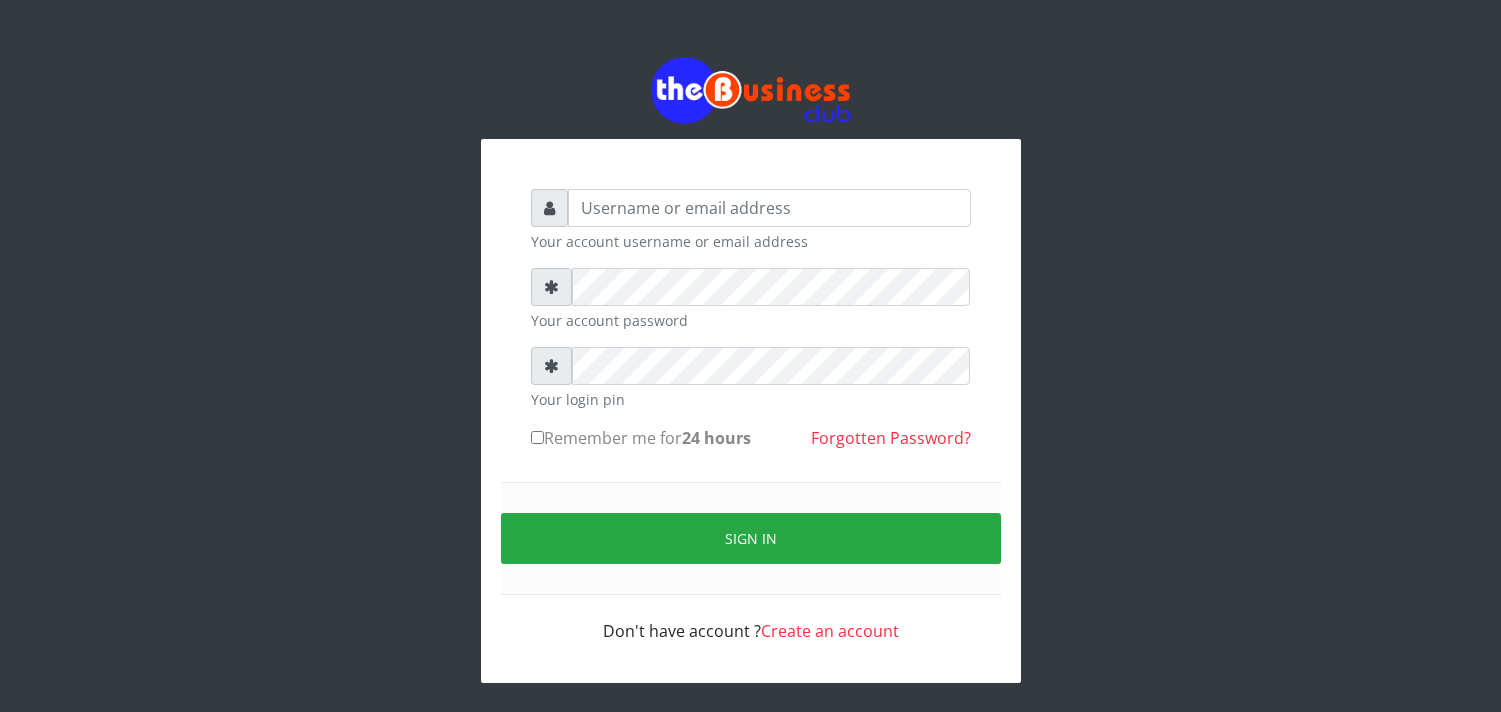 scroll, scrollTop: 0, scrollLeft: 0, axis: both 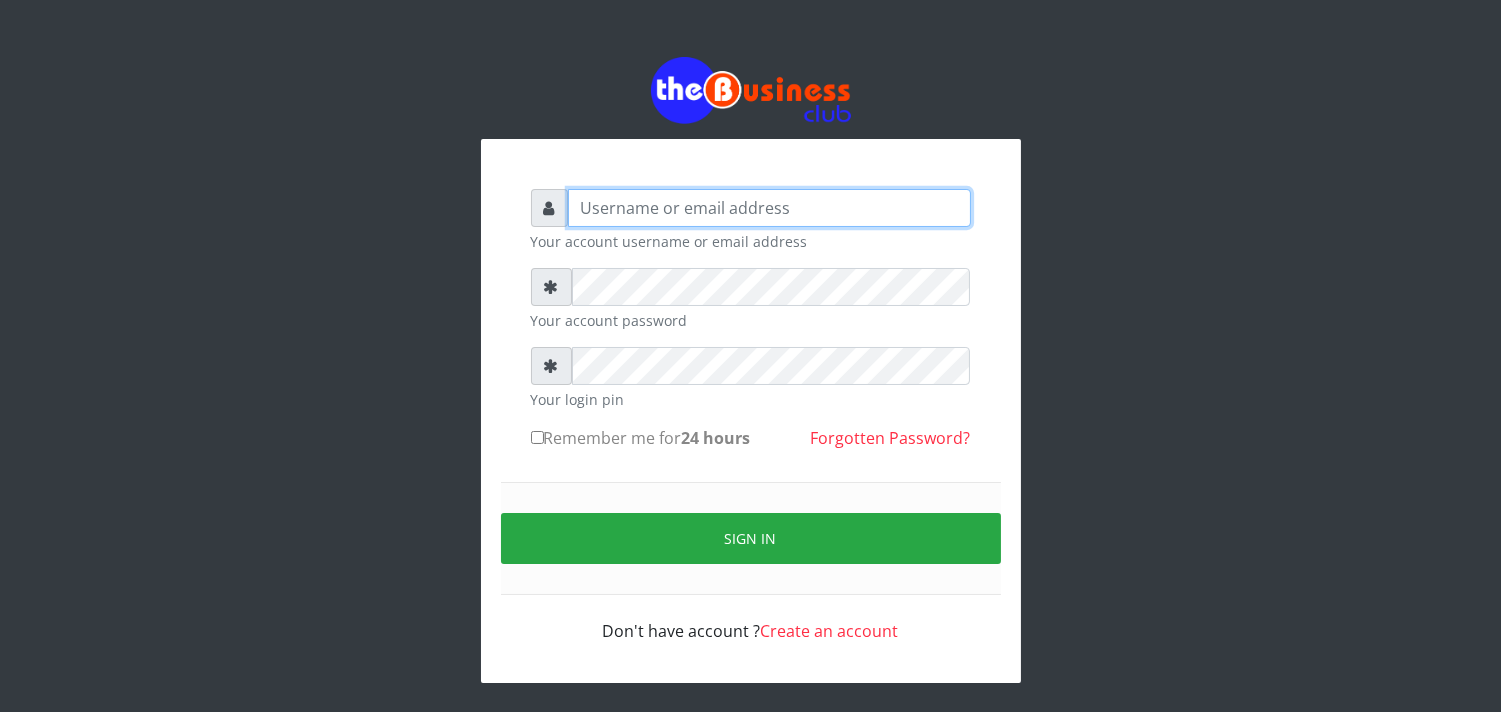 type on "uwa" 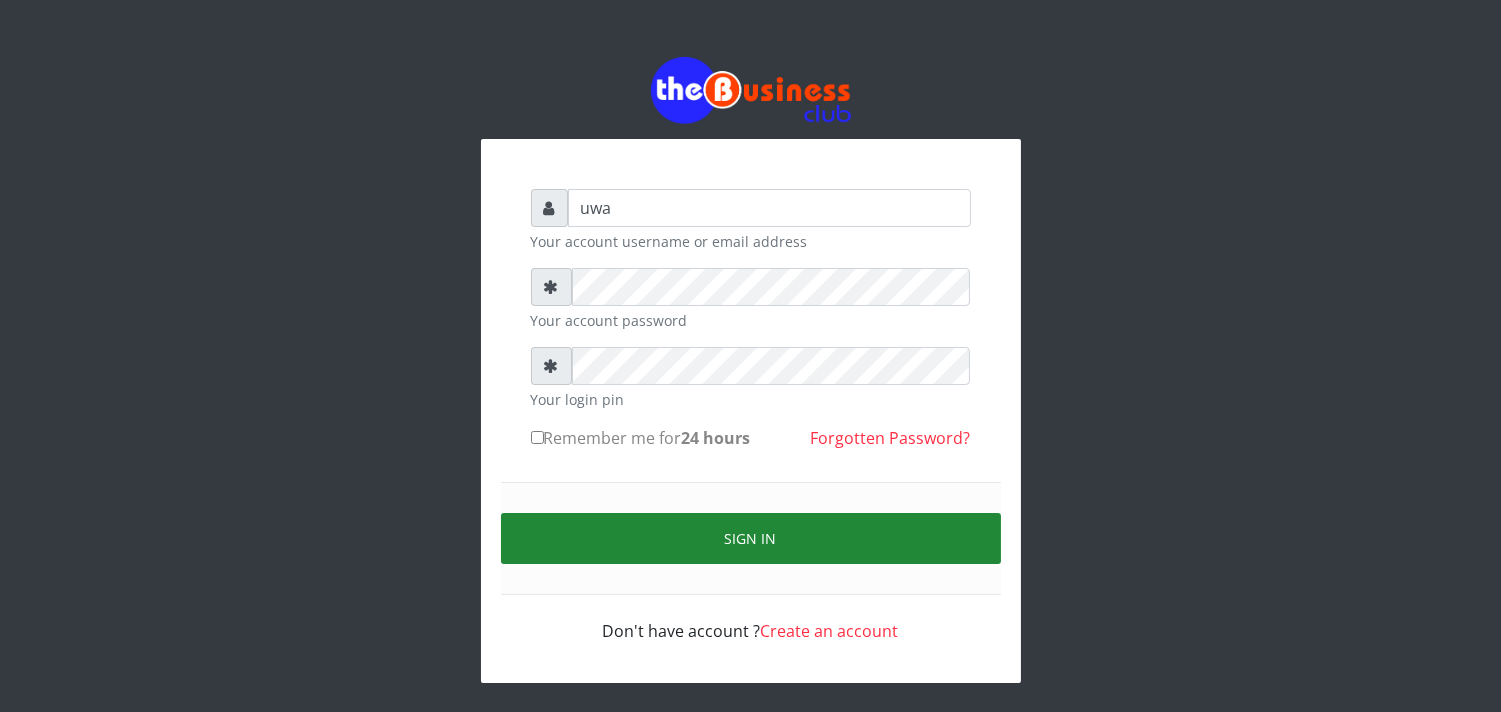 click on "Sign in" at bounding box center (751, 538) 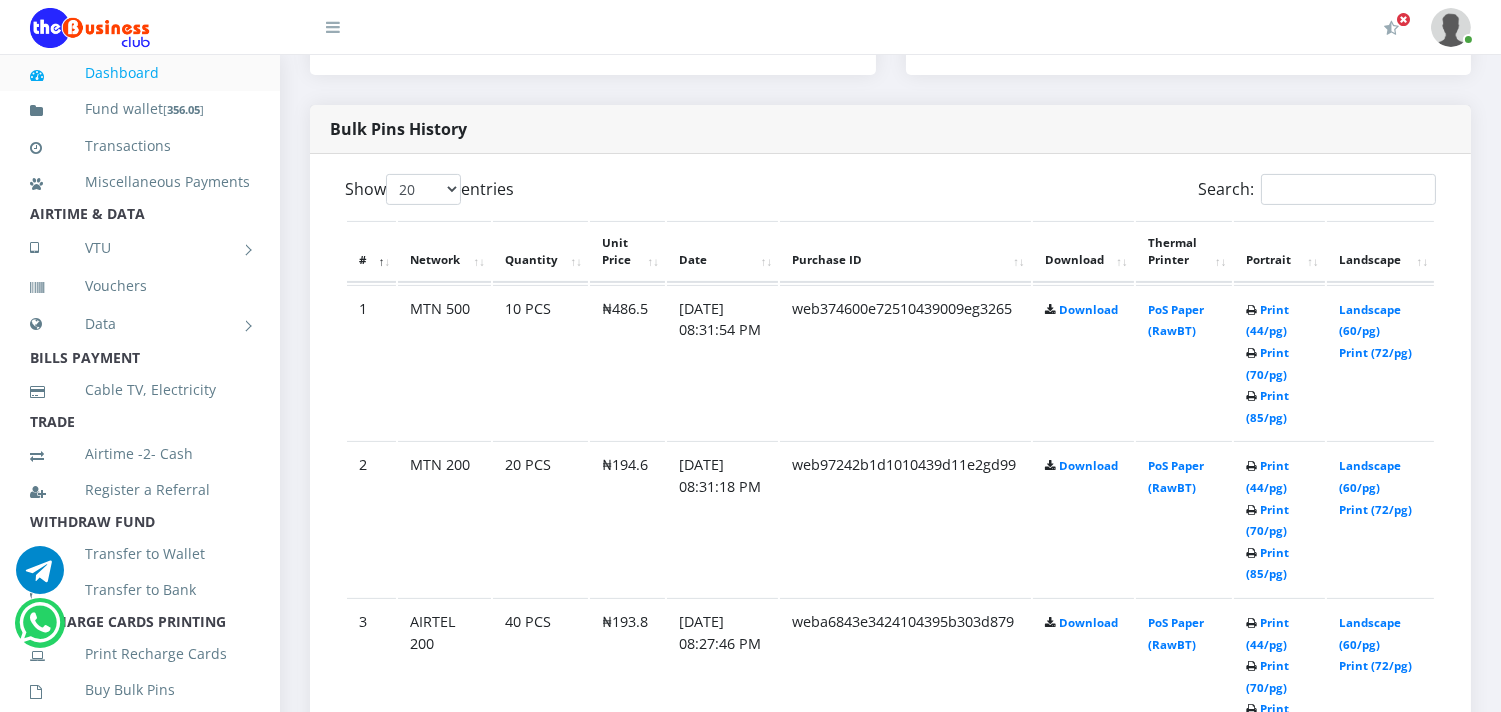 scroll, scrollTop: 977, scrollLeft: 0, axis: vertical 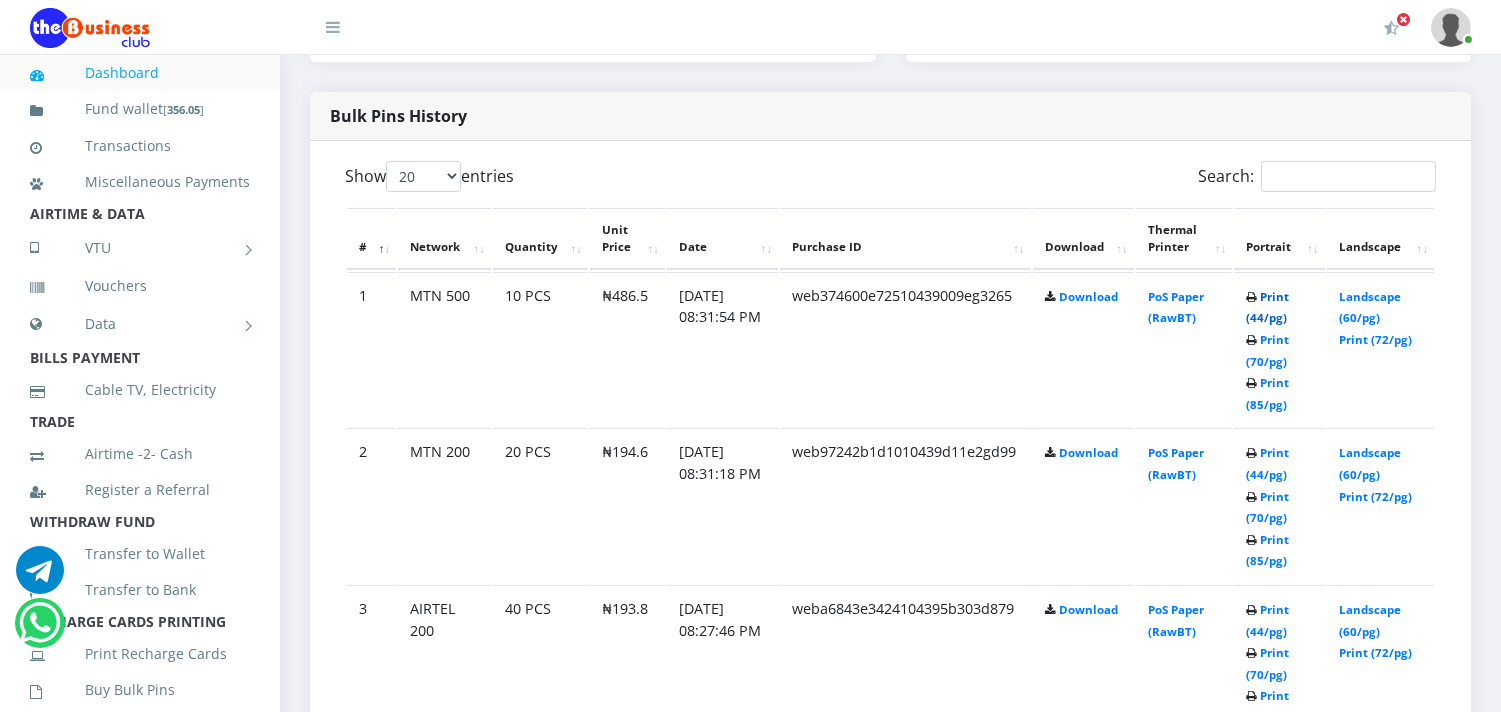 click on "Print (44/pg)" at bounding box center (1267, 307) 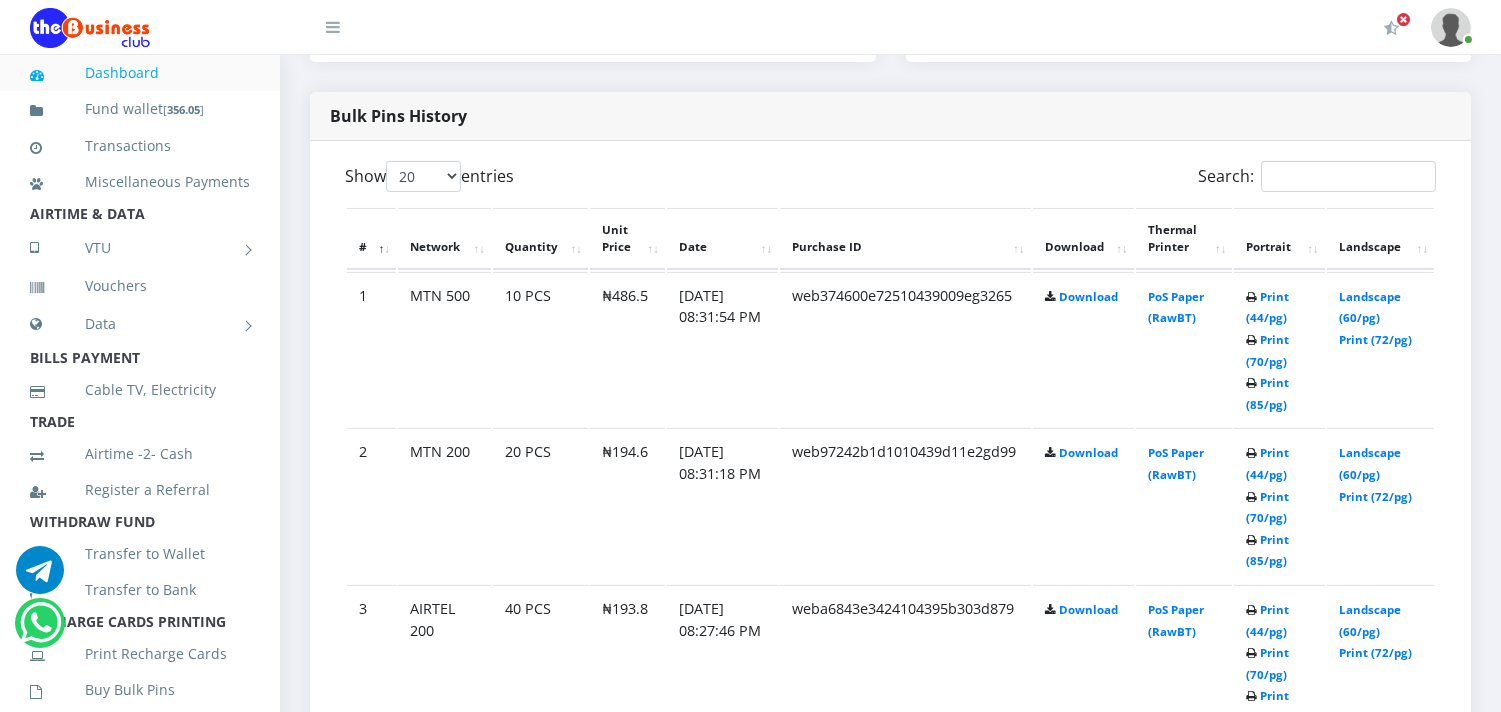 scroll, scrollTop: 0, scrollLeft: 0, axis: both 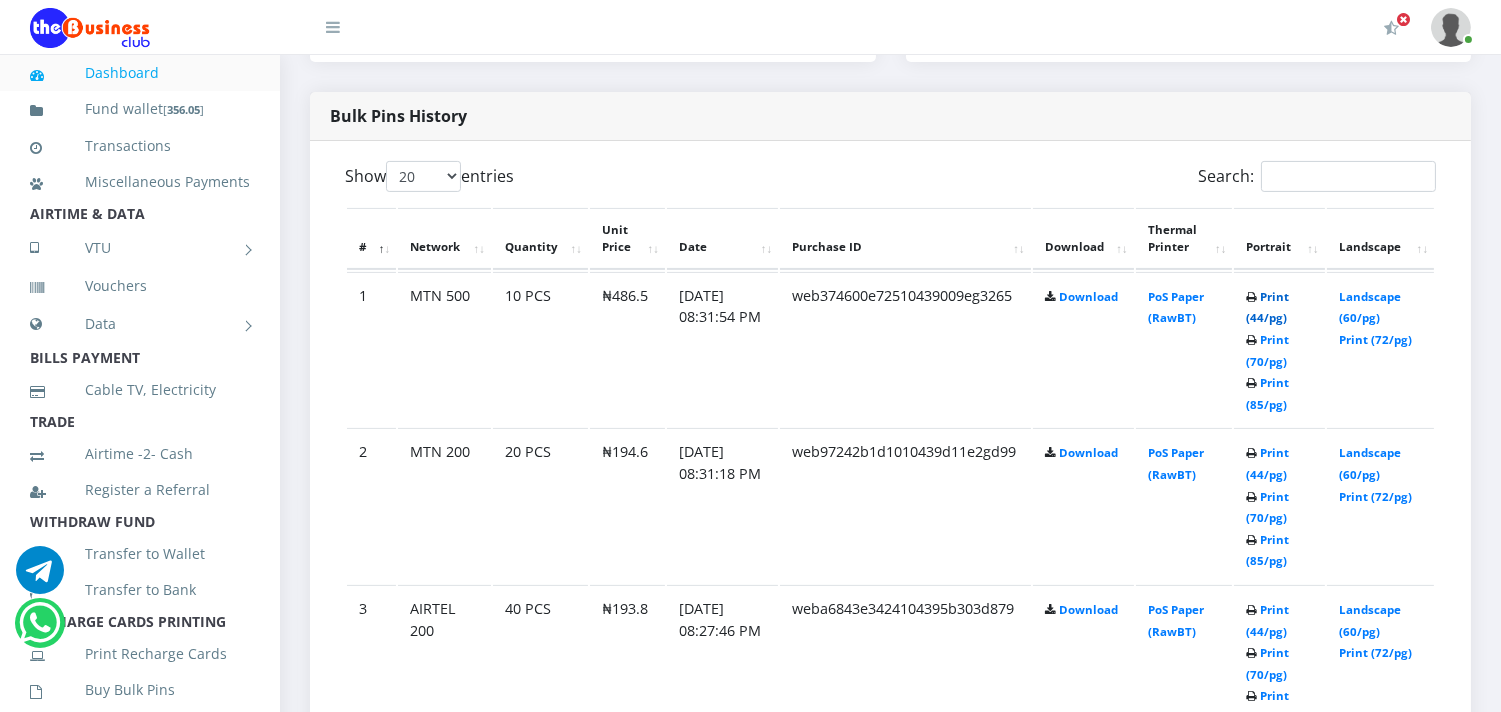 click on "Print (44/pg)" at bounding box center [1267, 307] 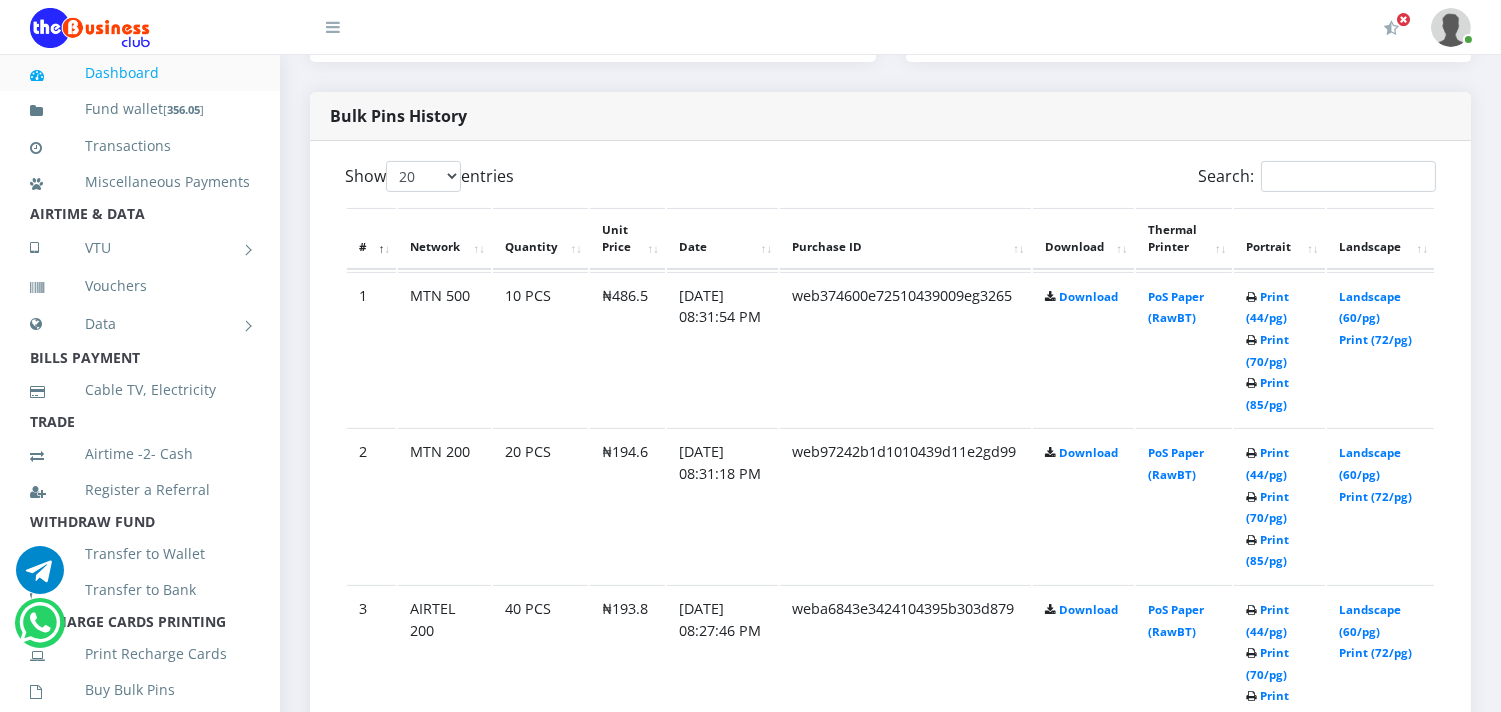 scroll, scrollTop: 0, scrollLeft: 0, axis: both 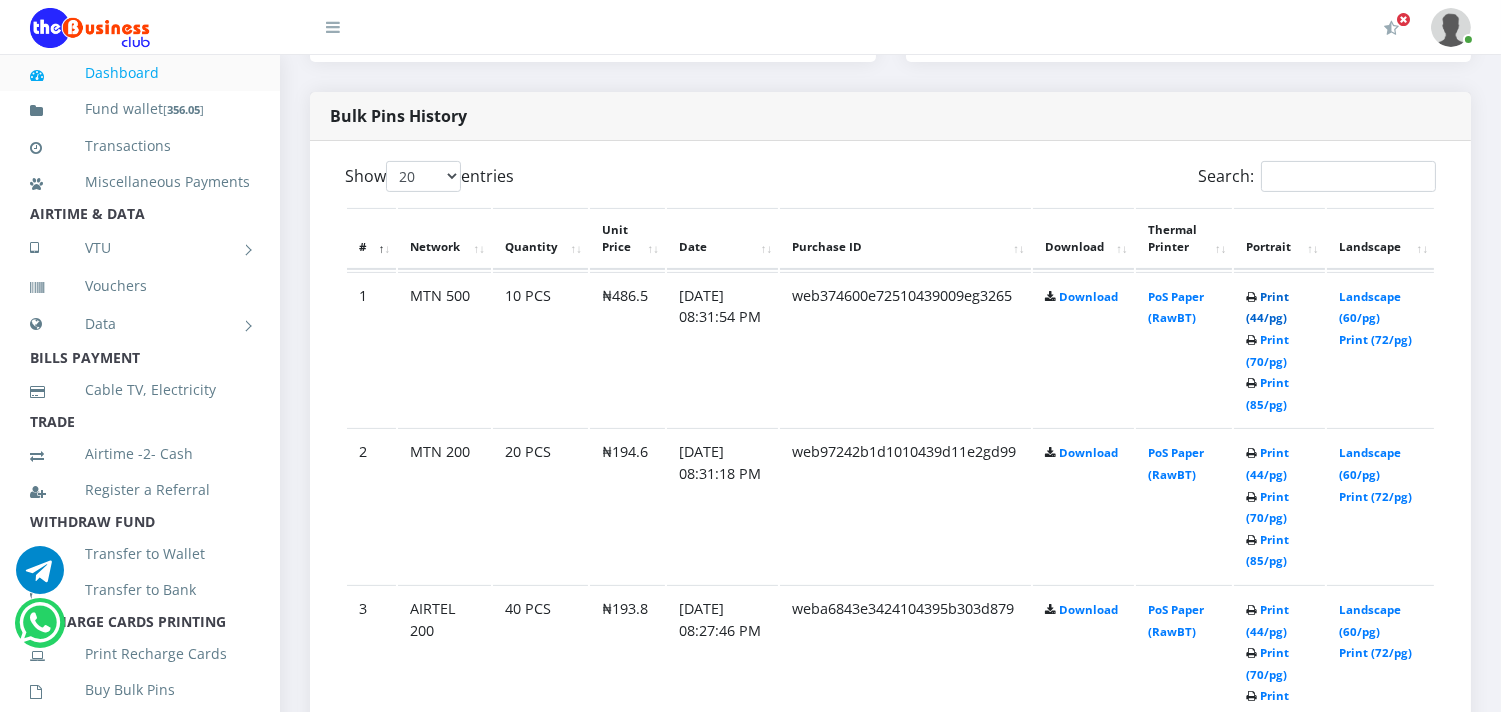 click on "Print (44/pg)" at bounding box center [1267, 307] 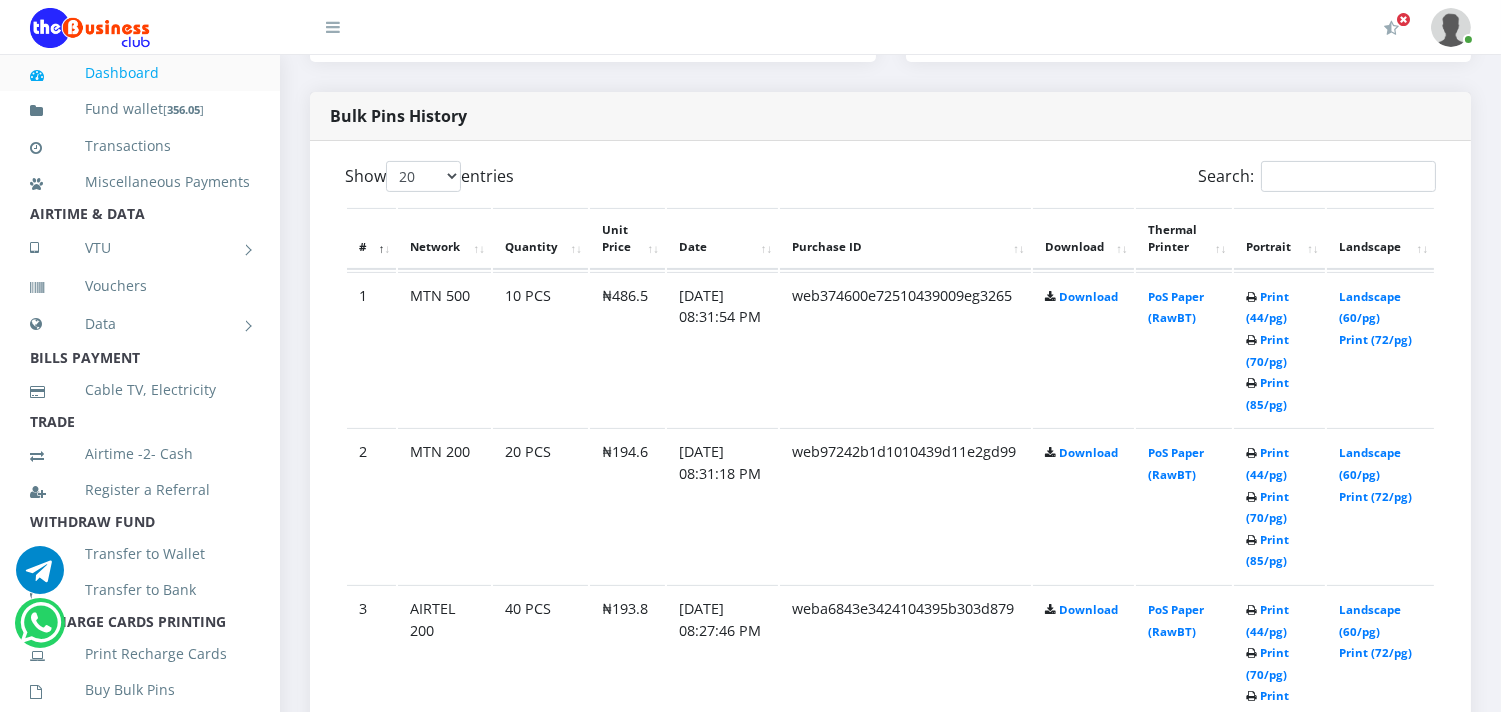 scroll, scrollTop: 0, scrollLeft: 0, axis: both 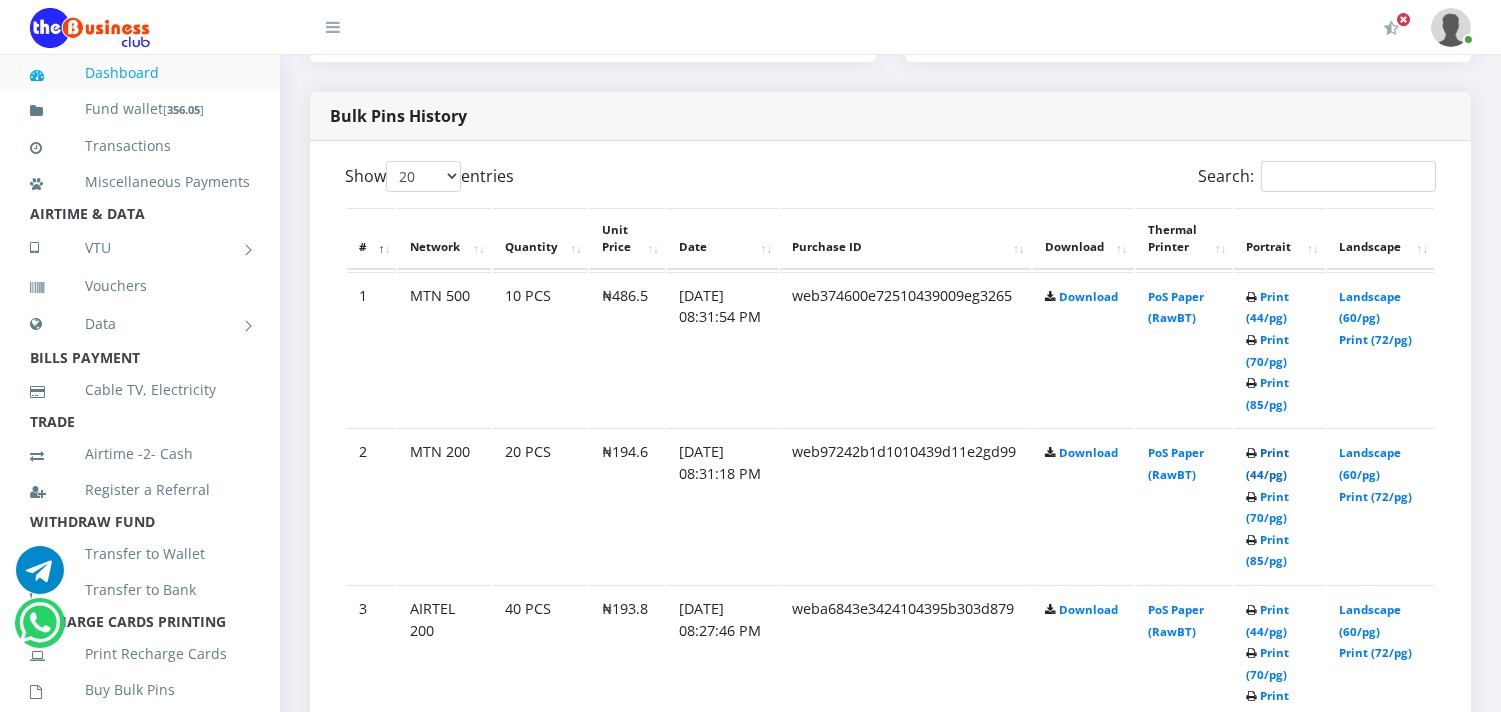 click on "Print (44/pg)" at bounding box center (1267, 463) 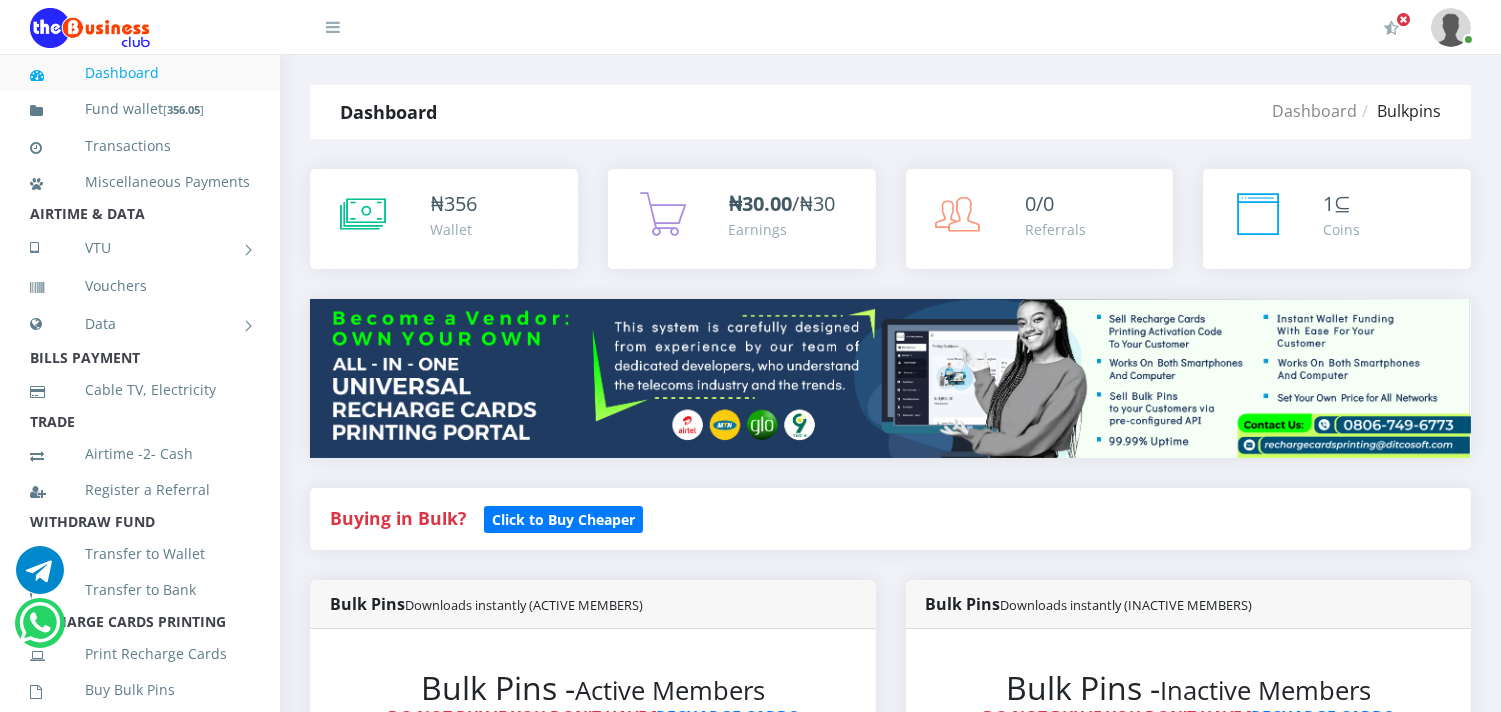 scroll, scrollTop: 0, scrollLeft: 0, axis: both 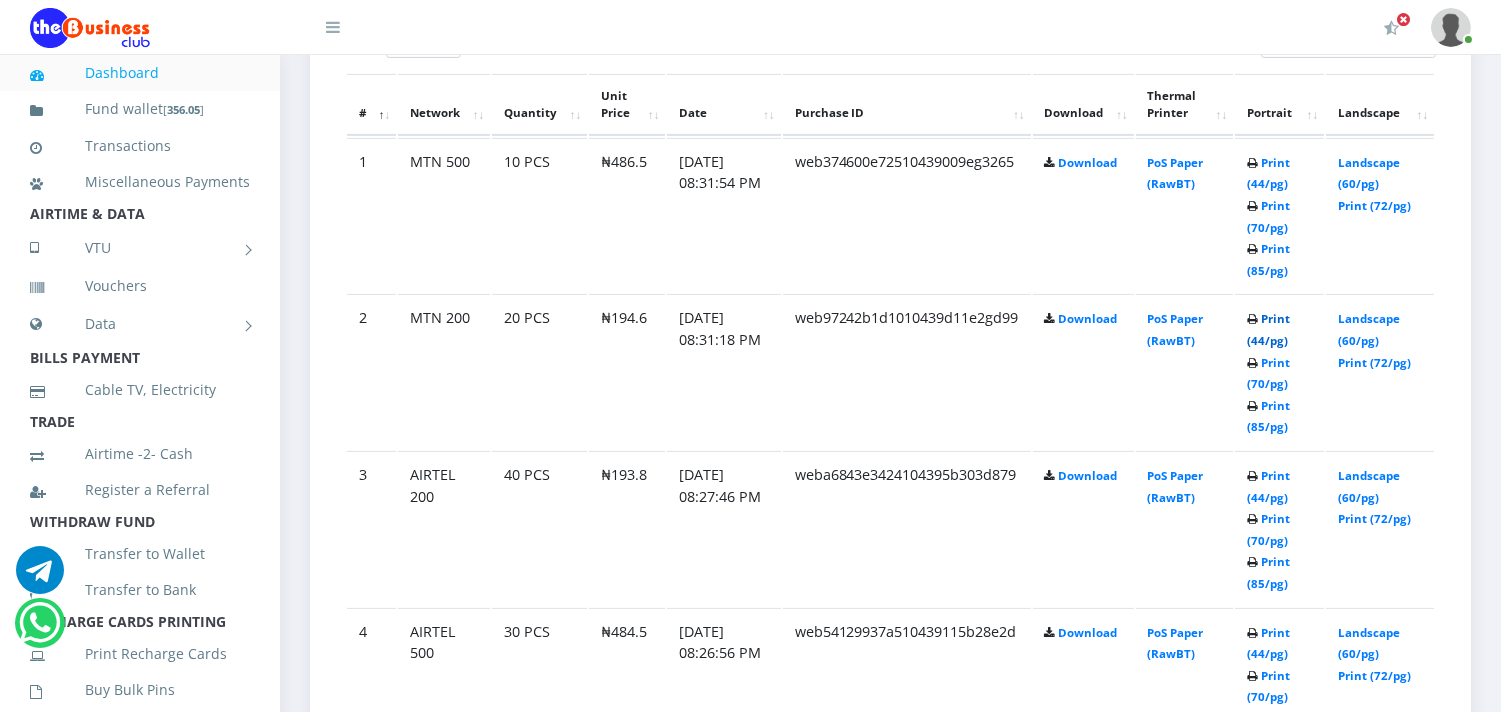 click on "Print (44/pg)" at bounding box center (1268, 329) 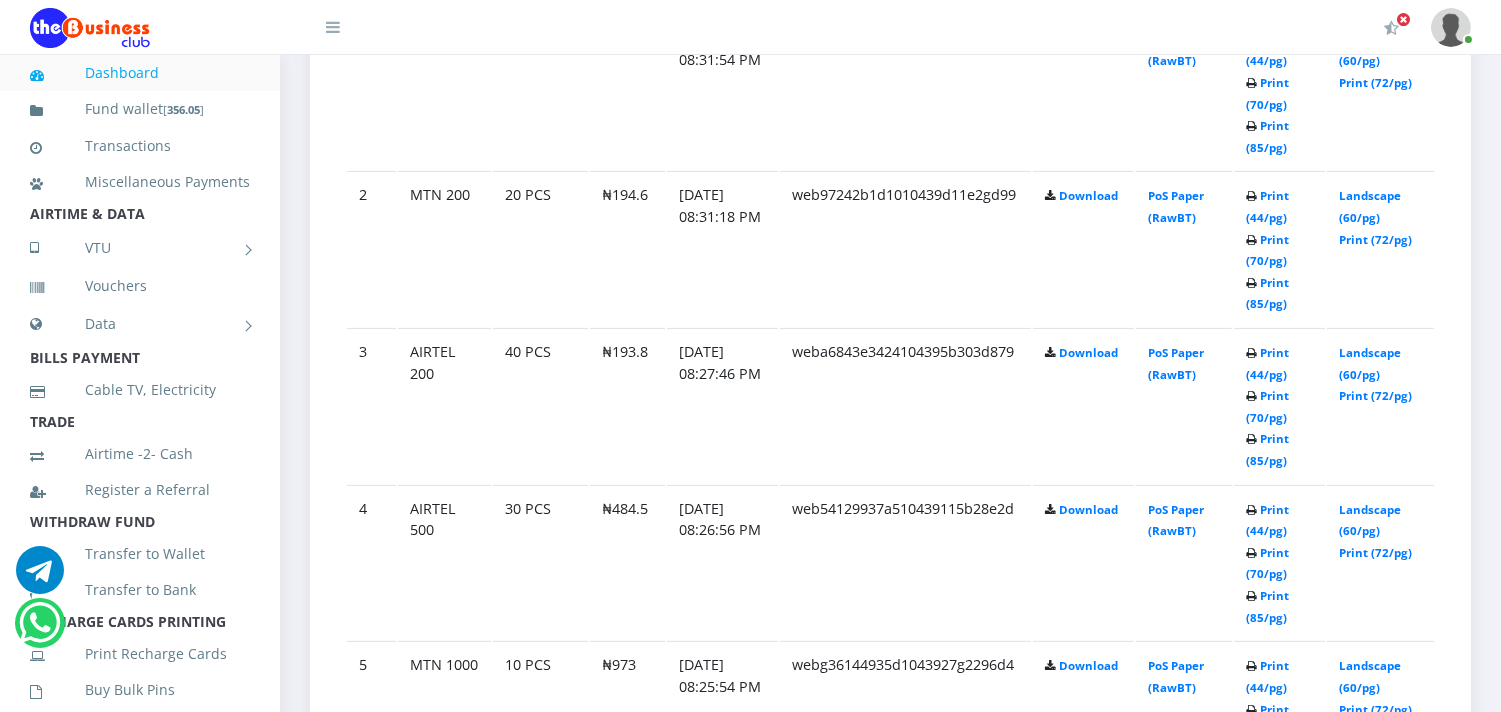 scroll, scrollTop: 1244, scrollLeft: 0, axis: vertical 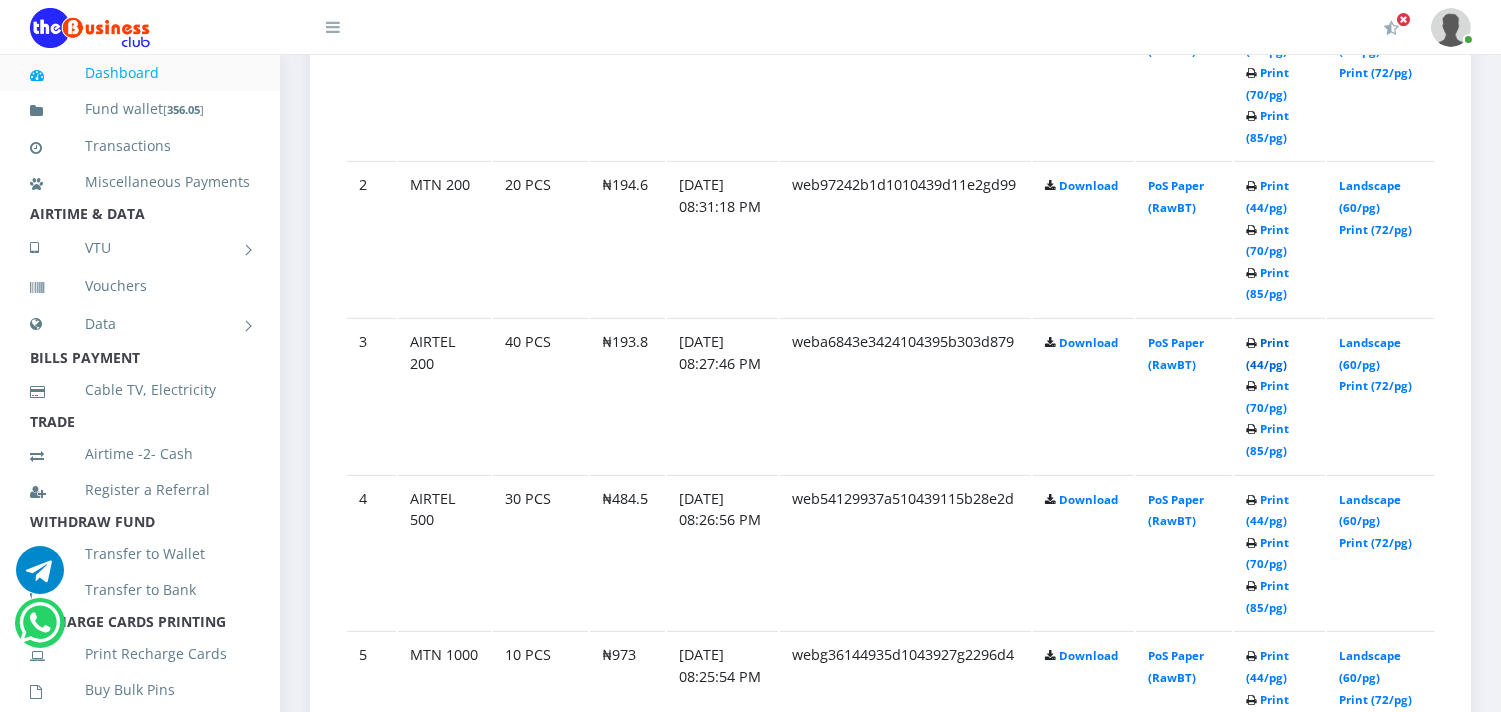 click on "Print (44/pg)" at bounding box center (1267, 353) 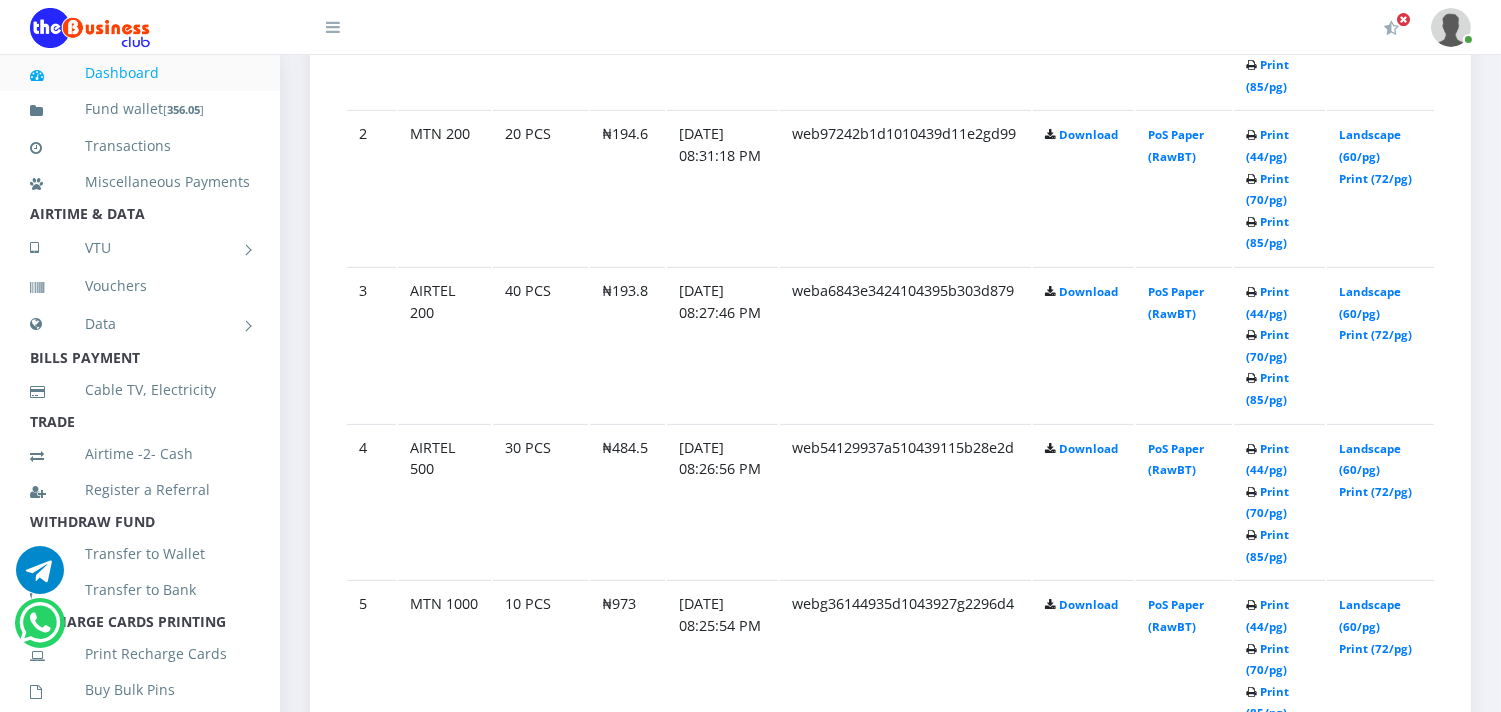 scroll, scrollTop: 1244, scrollLeft: 0, axis: vertical 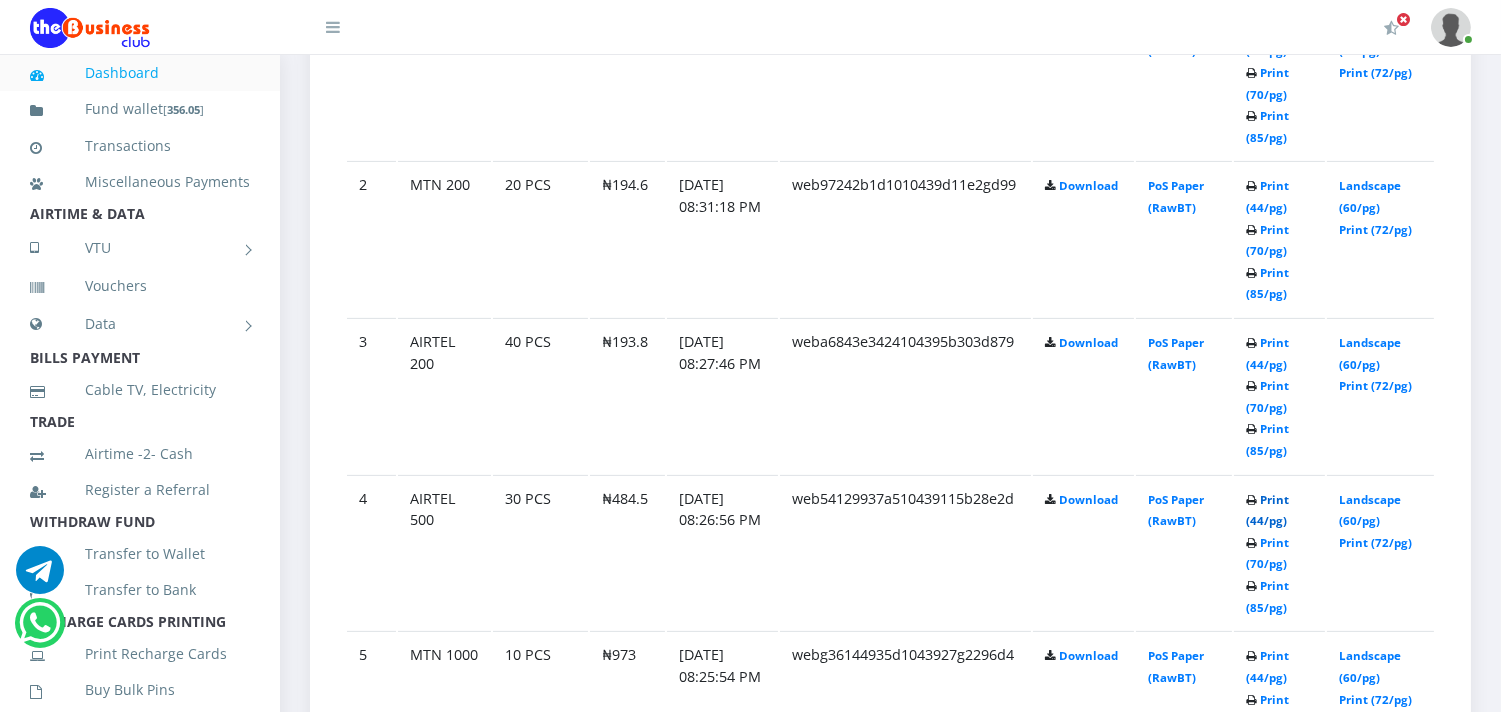 click on "Print (44/pg)" at bounding box center (1267, 510) 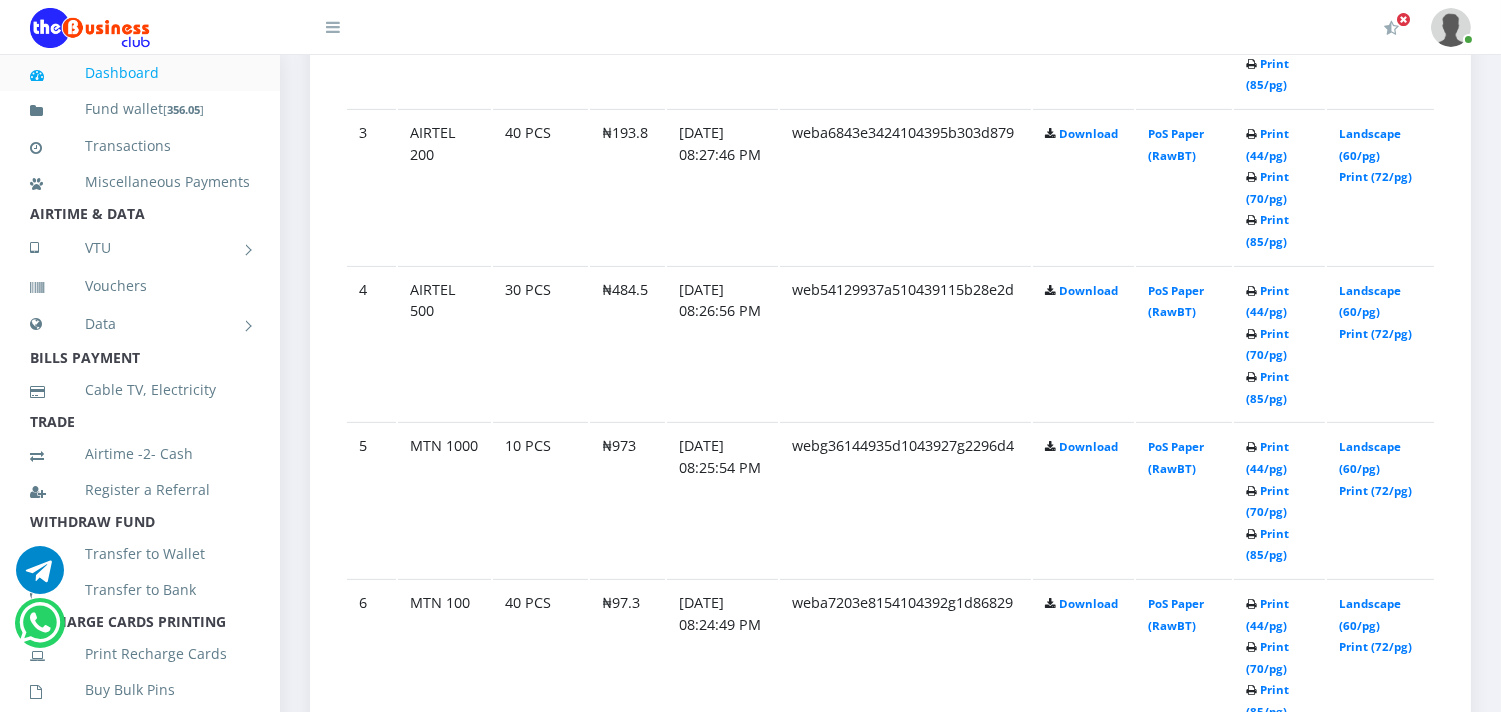 scroll, scrollTop: 1466, scrollLeft: 0, axis: vertical 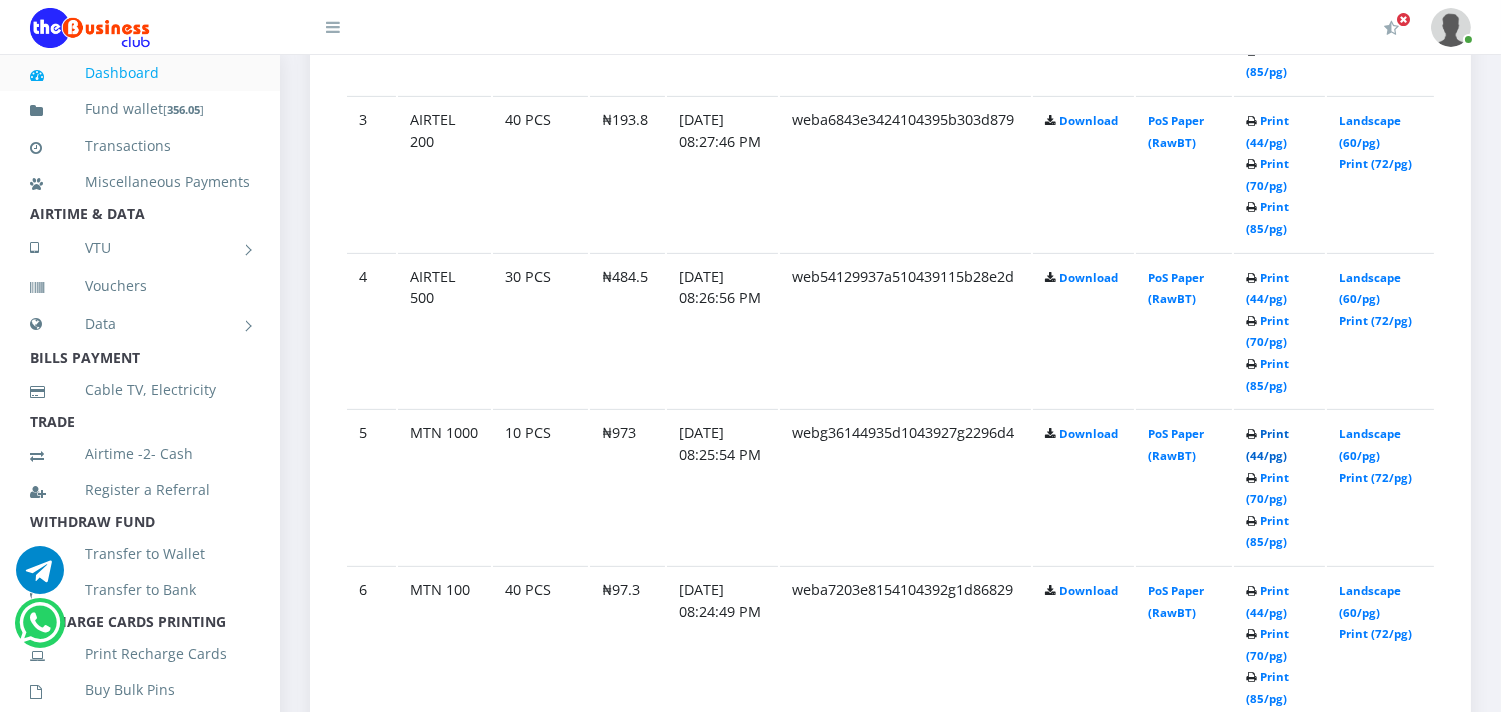 click on "Print (44/pg)" at bounding box center (1267, 444) 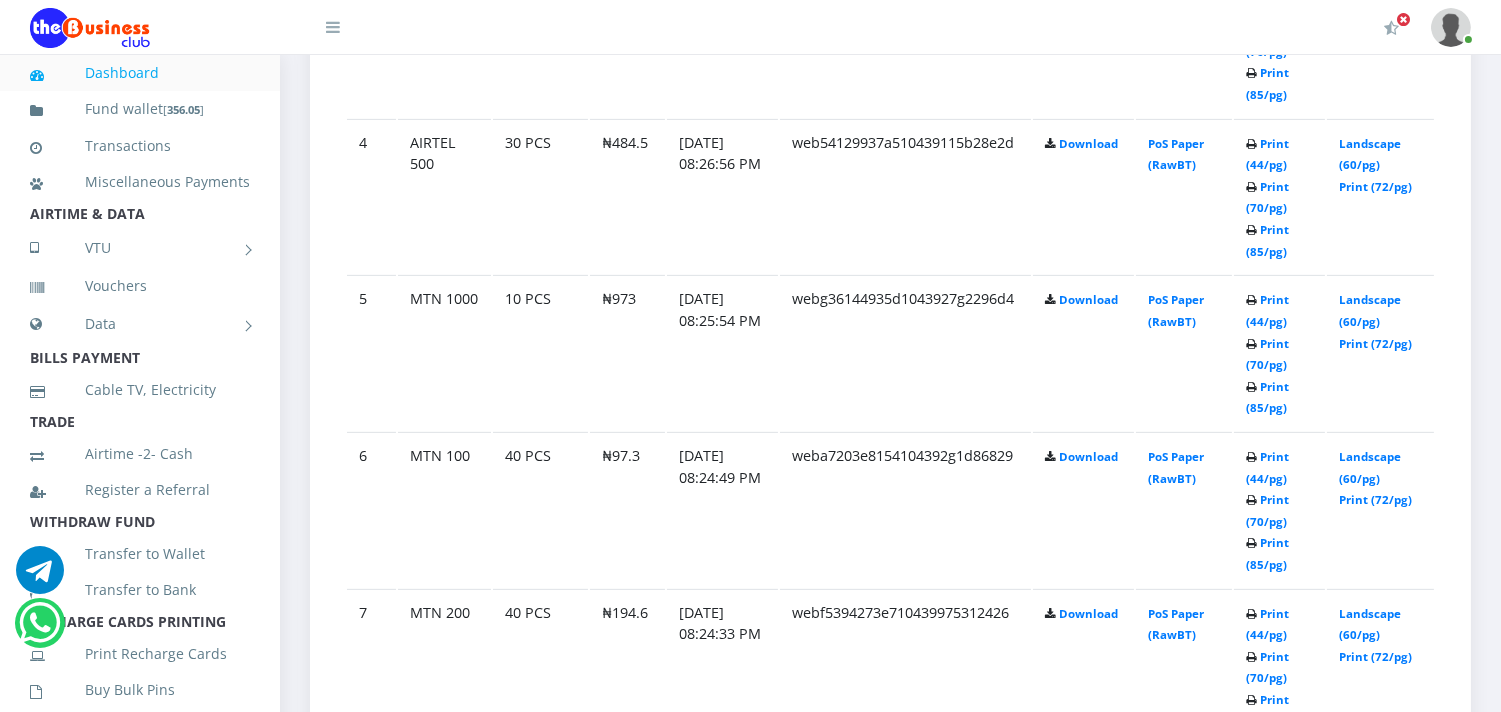 scroll, scrollTop: 1644, scrollLeft: 0, axis: vertical 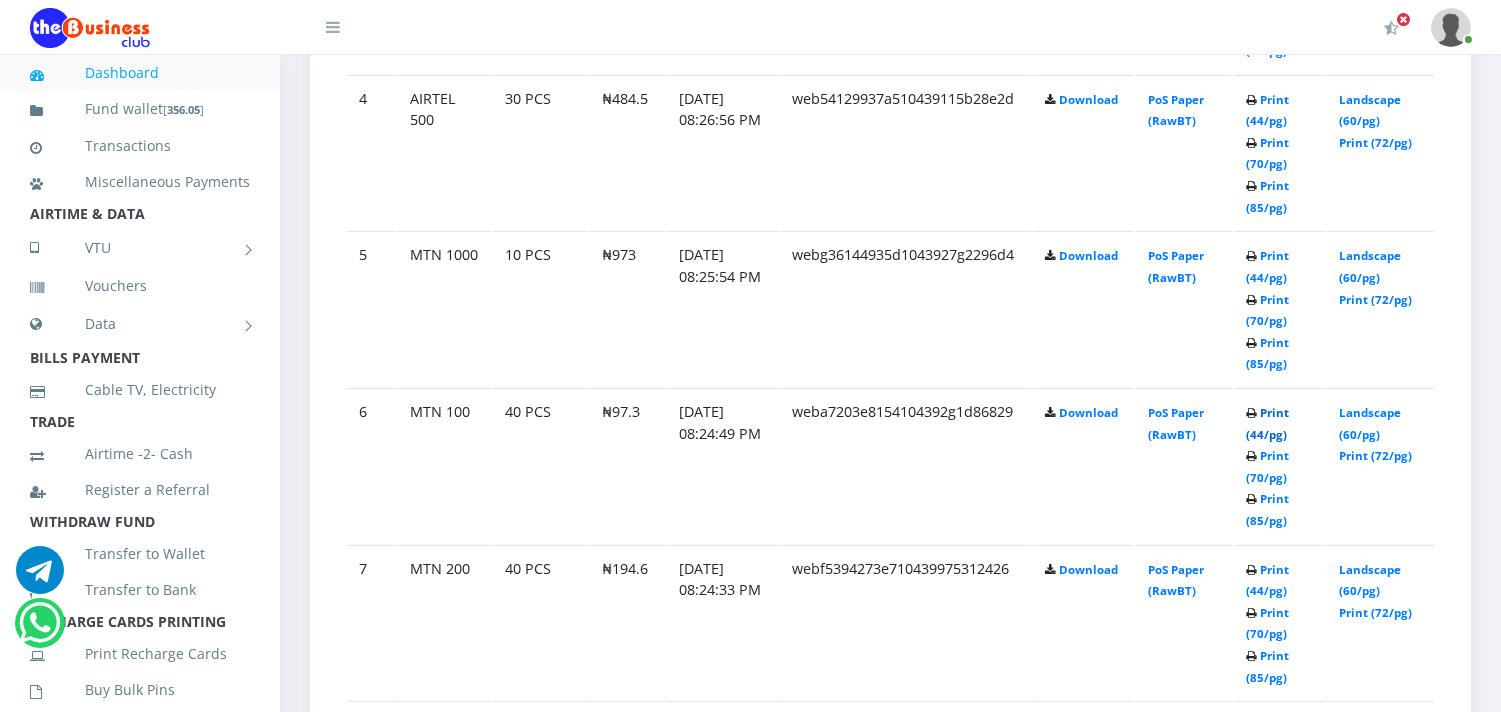 click on "Print (44/pg)" at bounding box center [1267, 423] 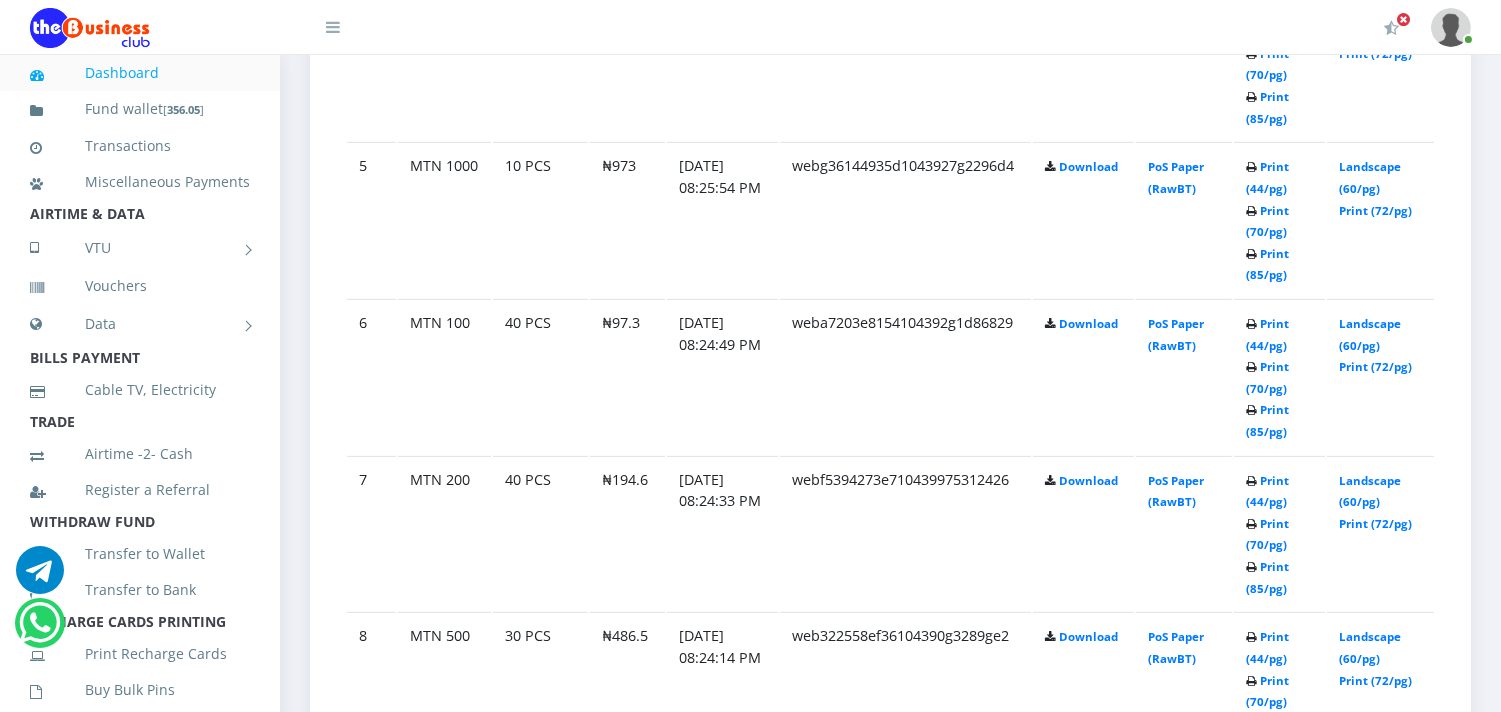 scroll, scrollTop: 1777, scrollLeft: 0, axis: vertical 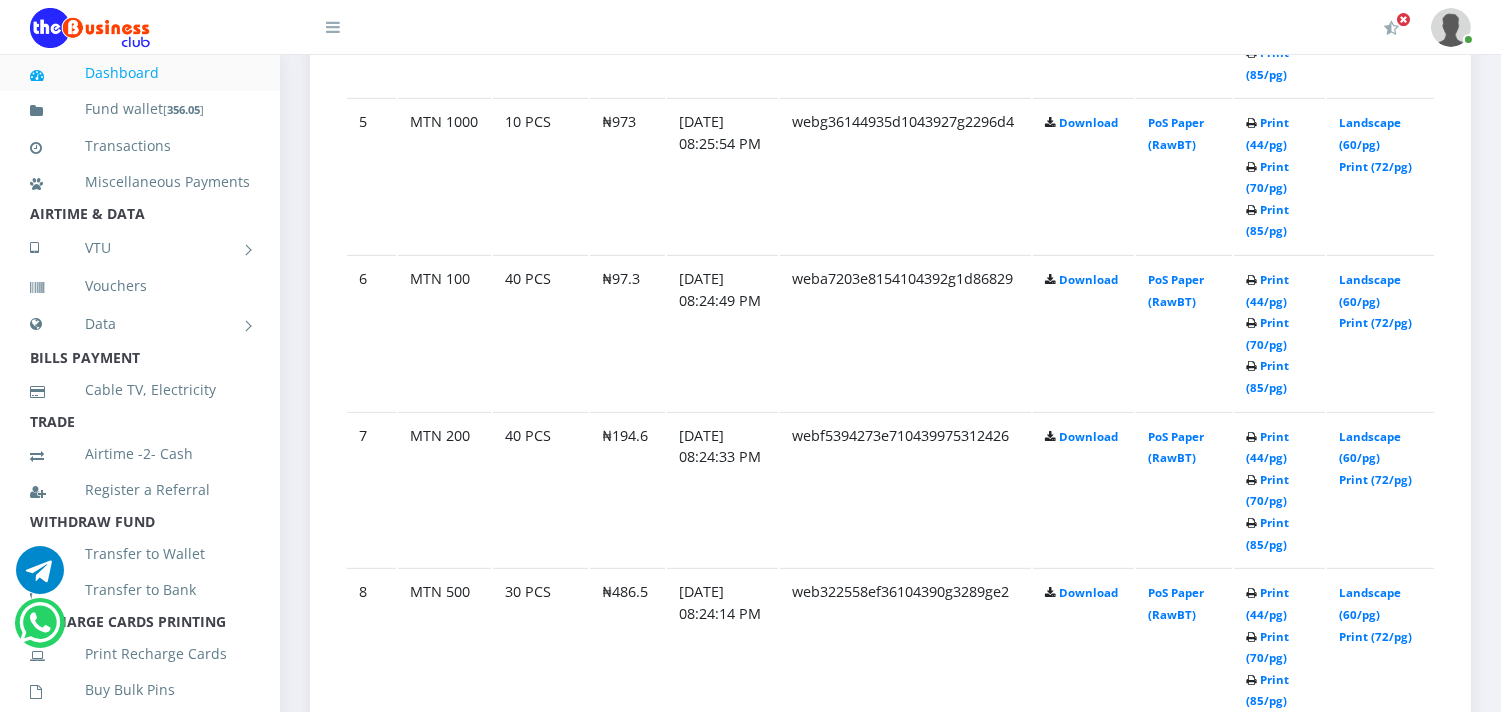 click on "Print (44/pg)   Print (70/pg)   Print (85/pg)" at bounding box center [1279, -451] 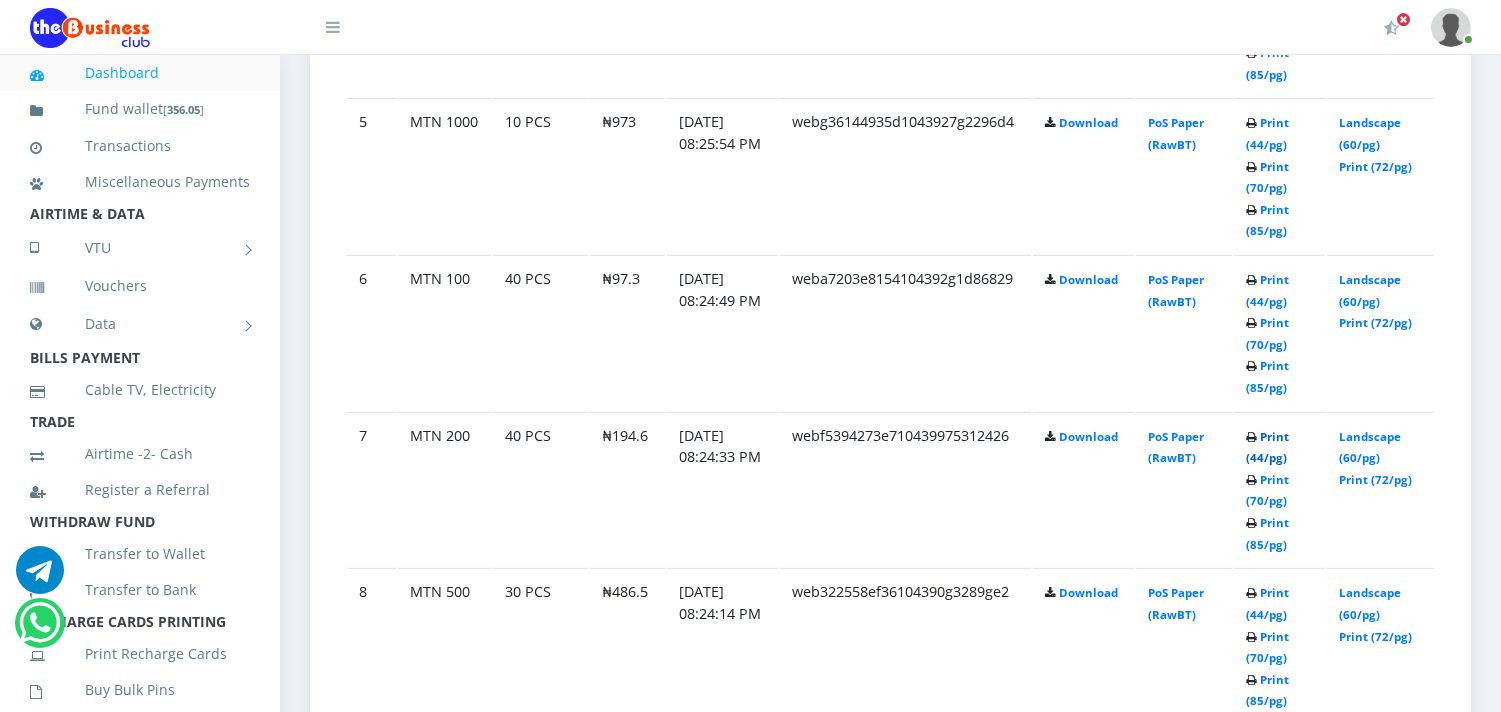 click on "Print (44/pg)" at bounding box center [1267, 447] 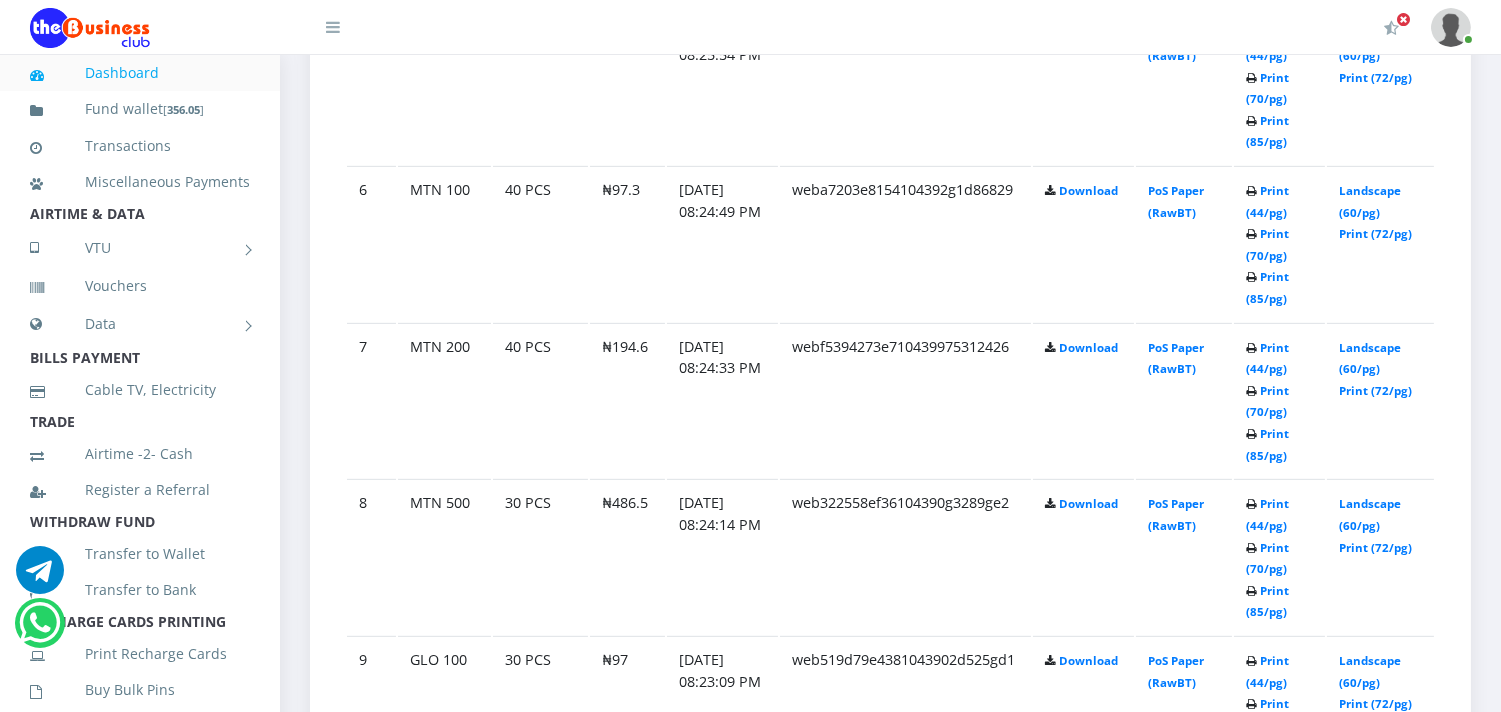 scroll, scrollTop: 1911, scrollLeft: 0, axis: vertical 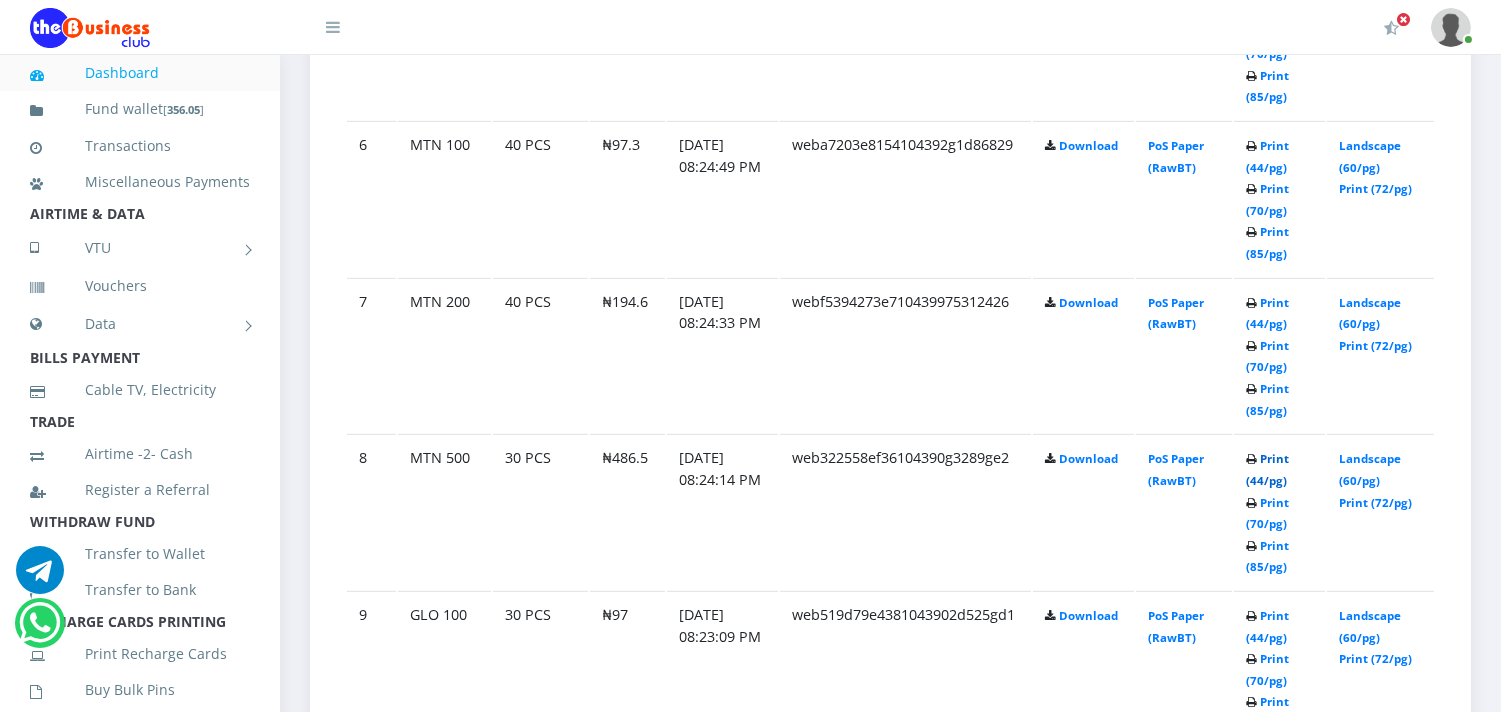 click on "Print (44/pg)" at bounding box center (1267, 469) 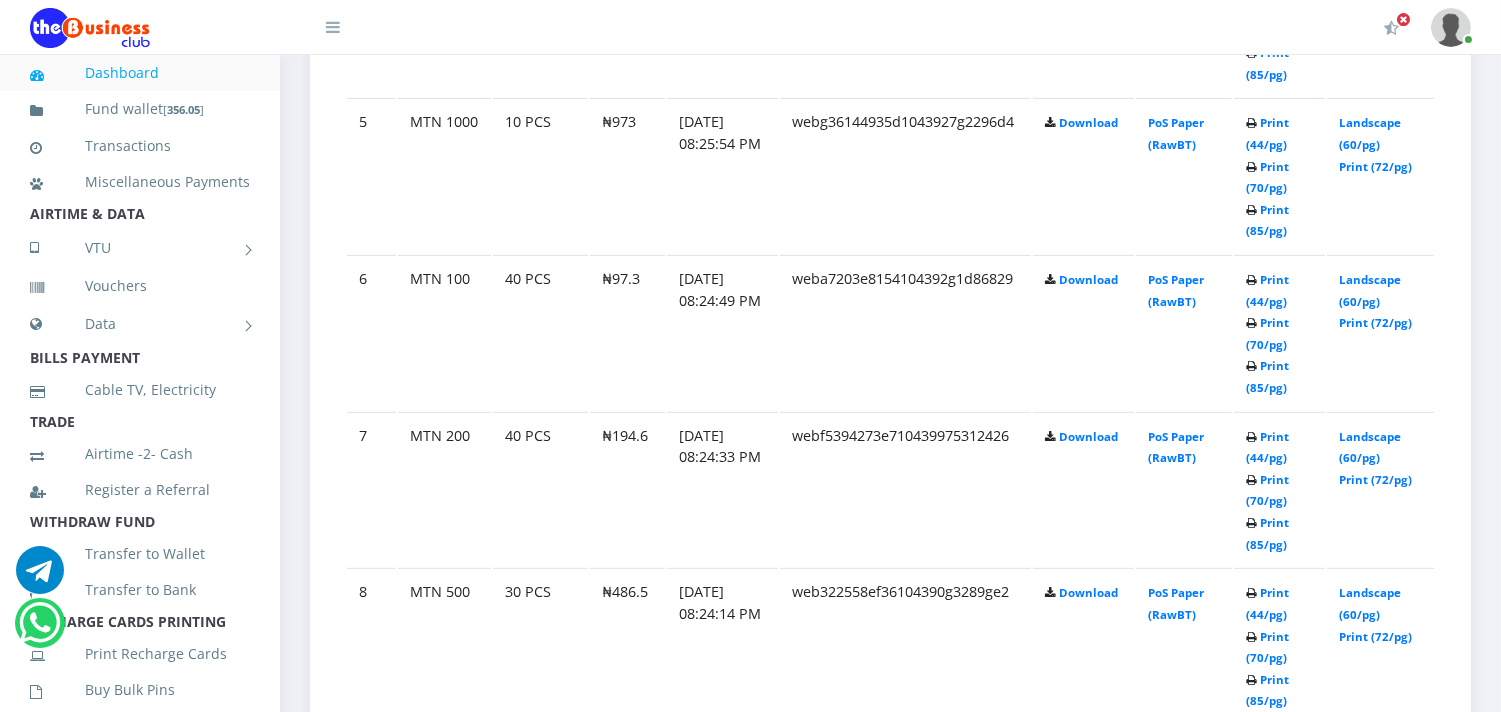 scroll, scrollTop: 1822, scrollLeft: 0, axis: vertical 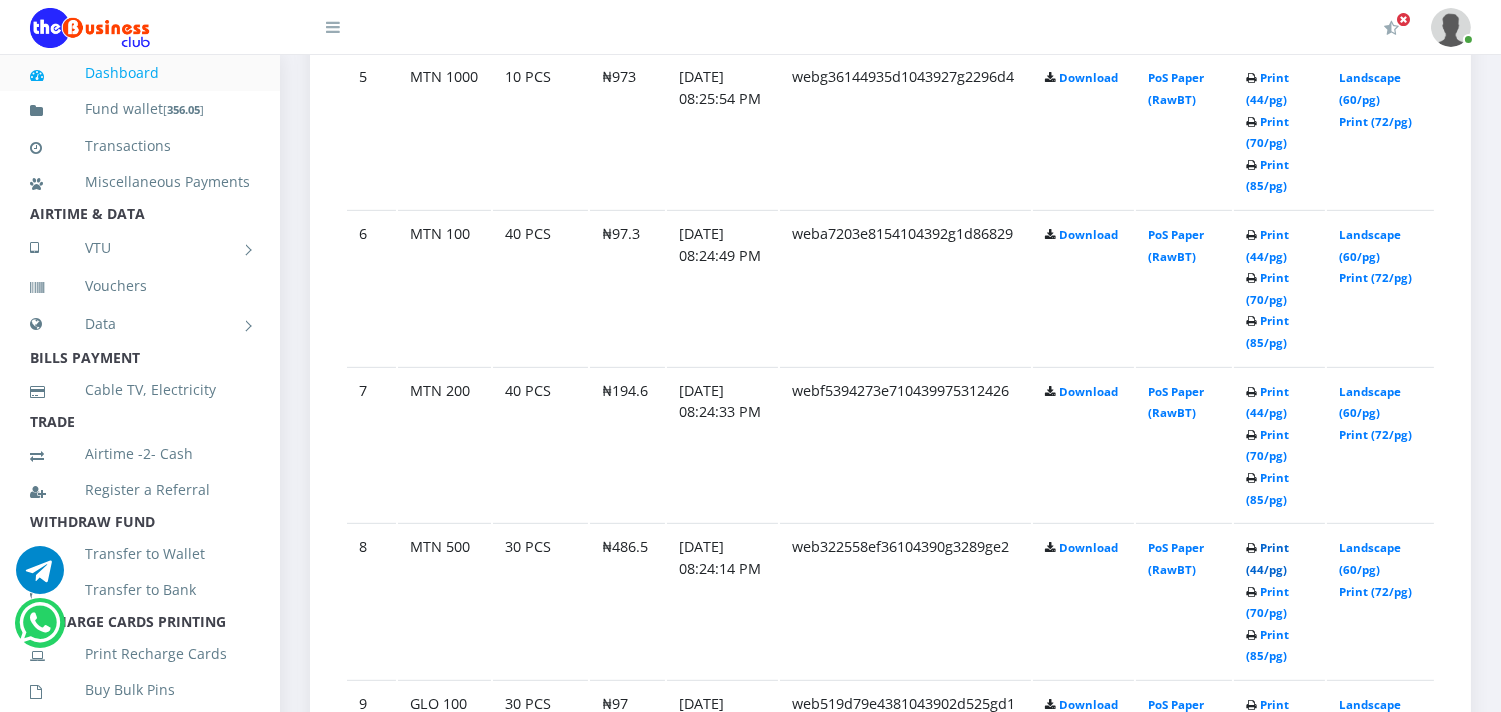 click on "Print (44/pg)" at bounding box center (1267, 558) 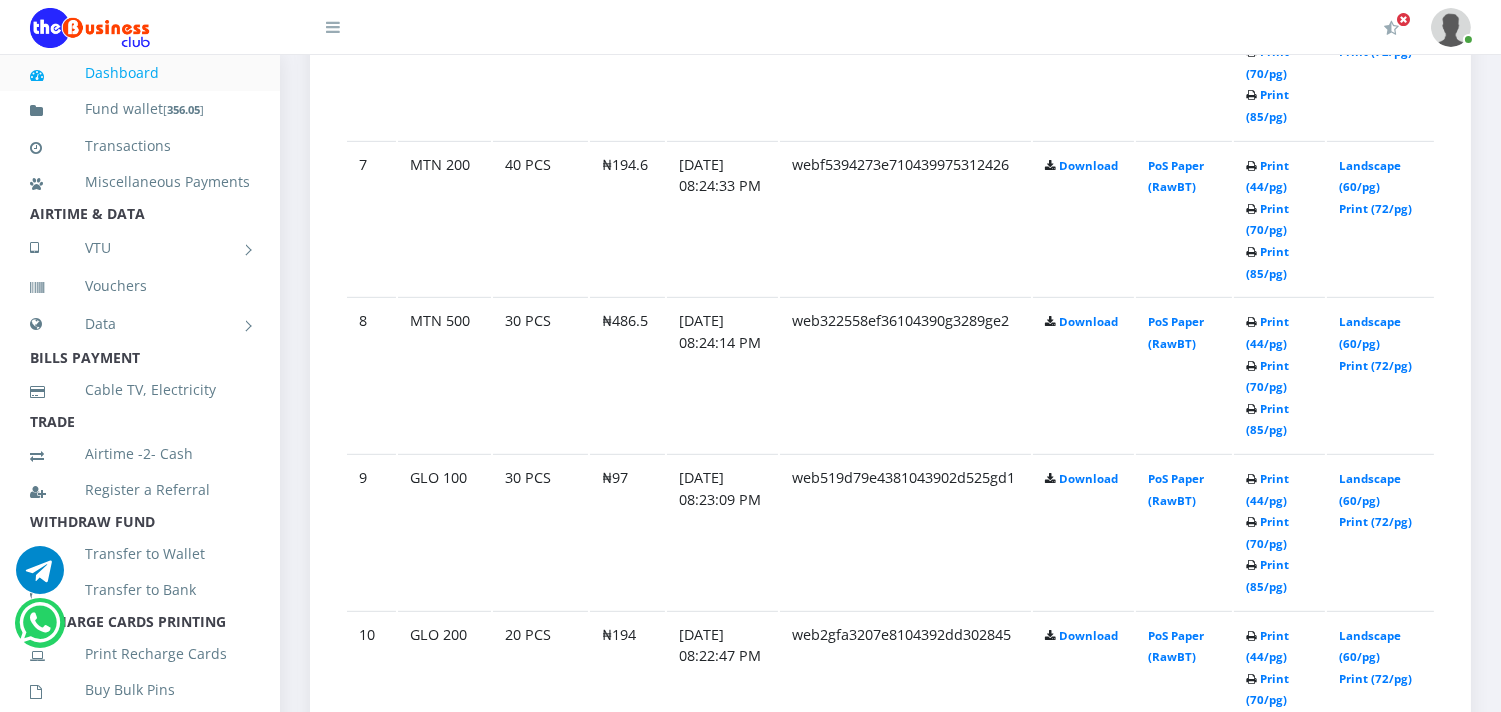 scroll, scrollTop: 2093, scrollLeft: 0, axis: vertical 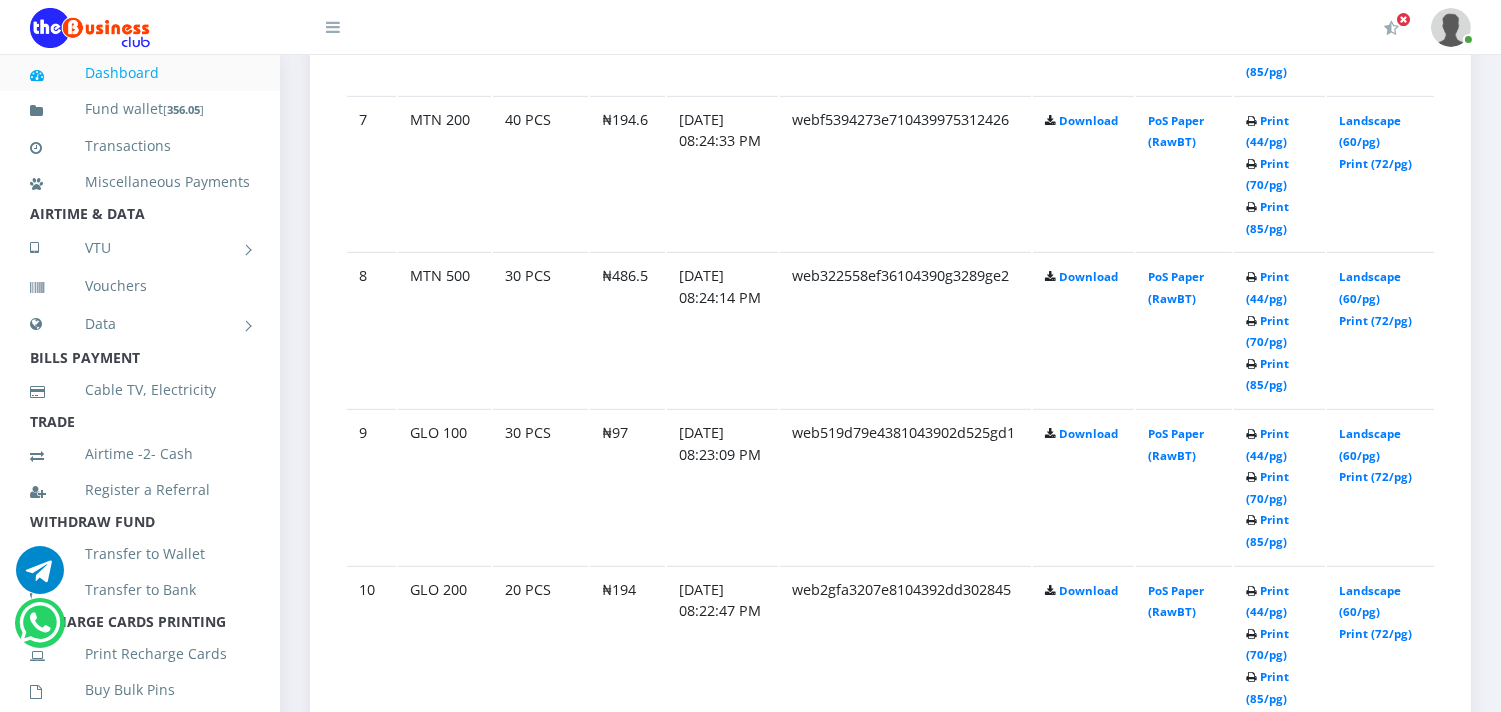 click on "Print (44/pg)   Print (70/pg)   Print (85/pg)" at bounding box center [1279, -611] 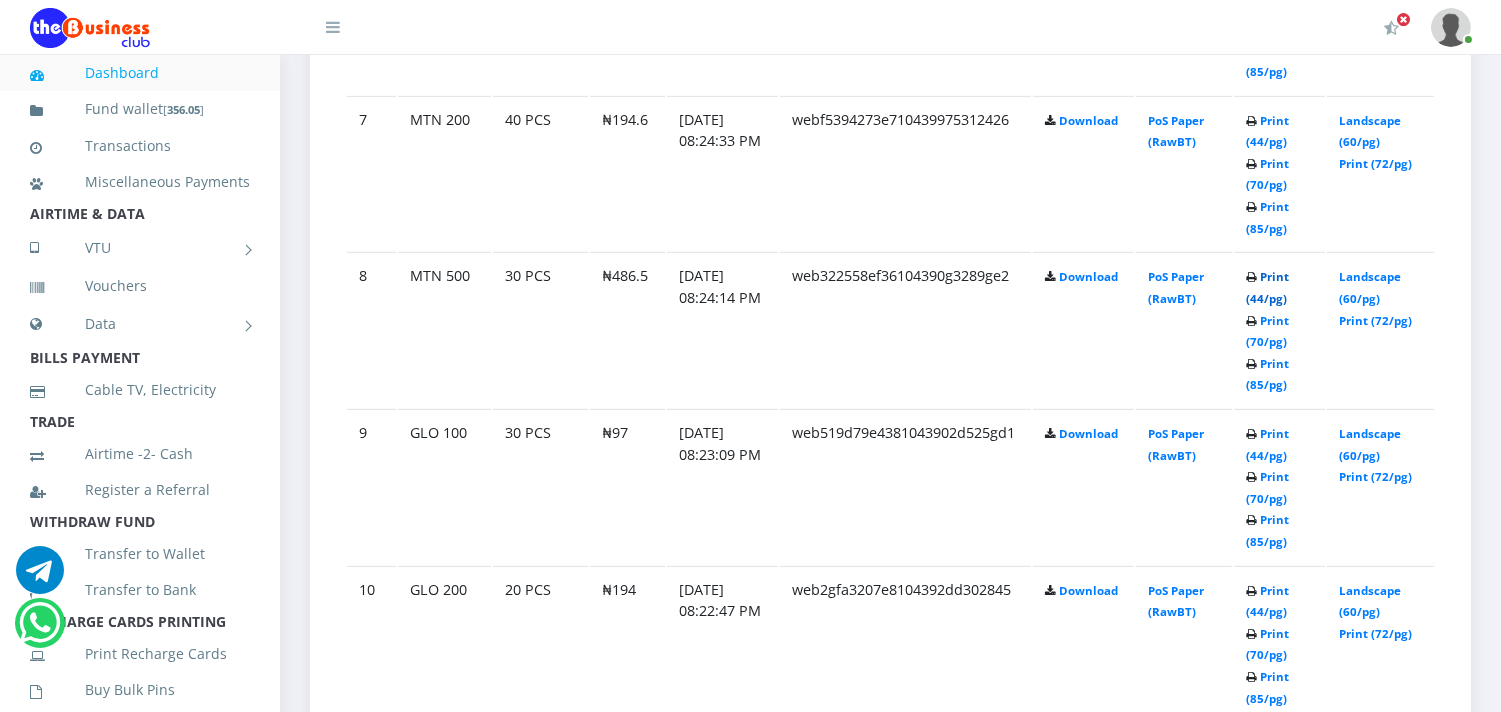 click on "Print (44/pg)" at bounding box center (1267, 287) 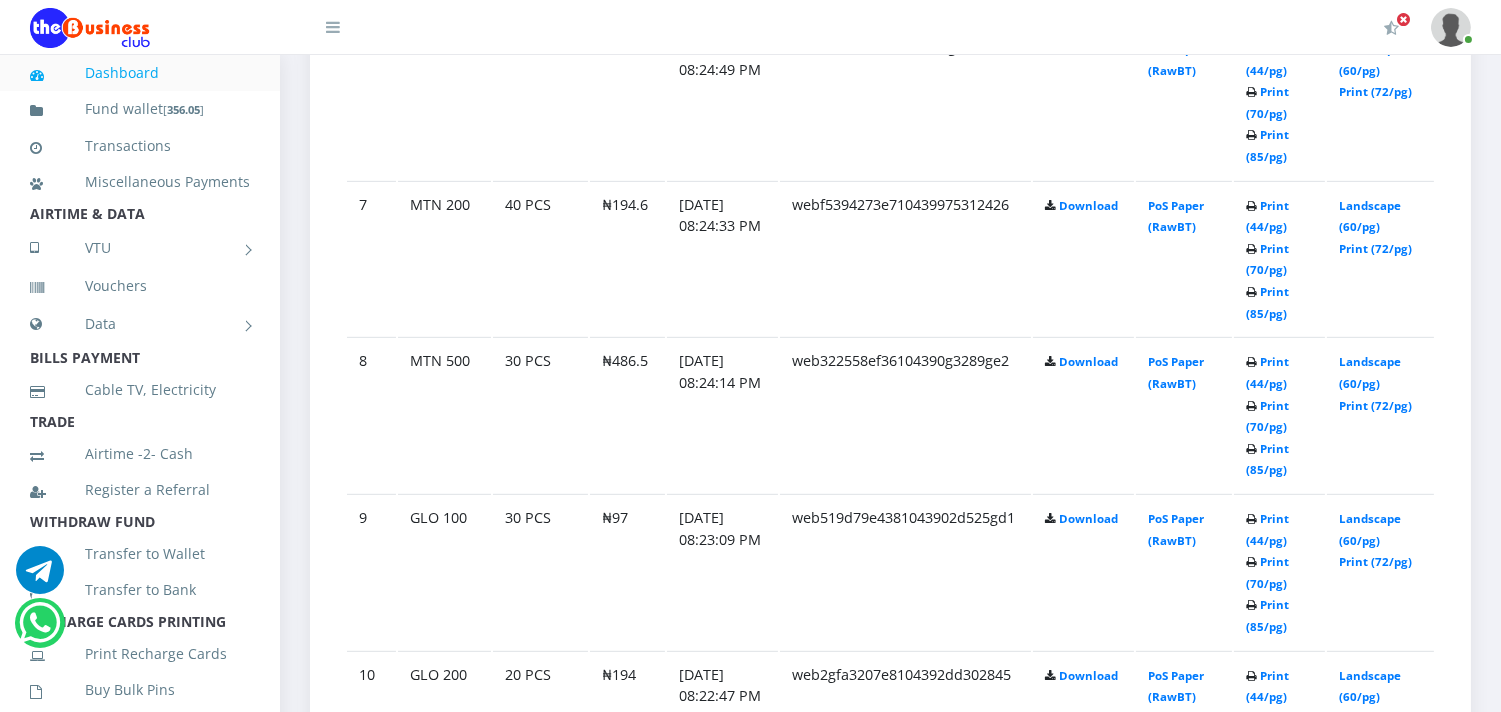 scroll, scrollTop: 0, scrollLeft: 0, axis: both 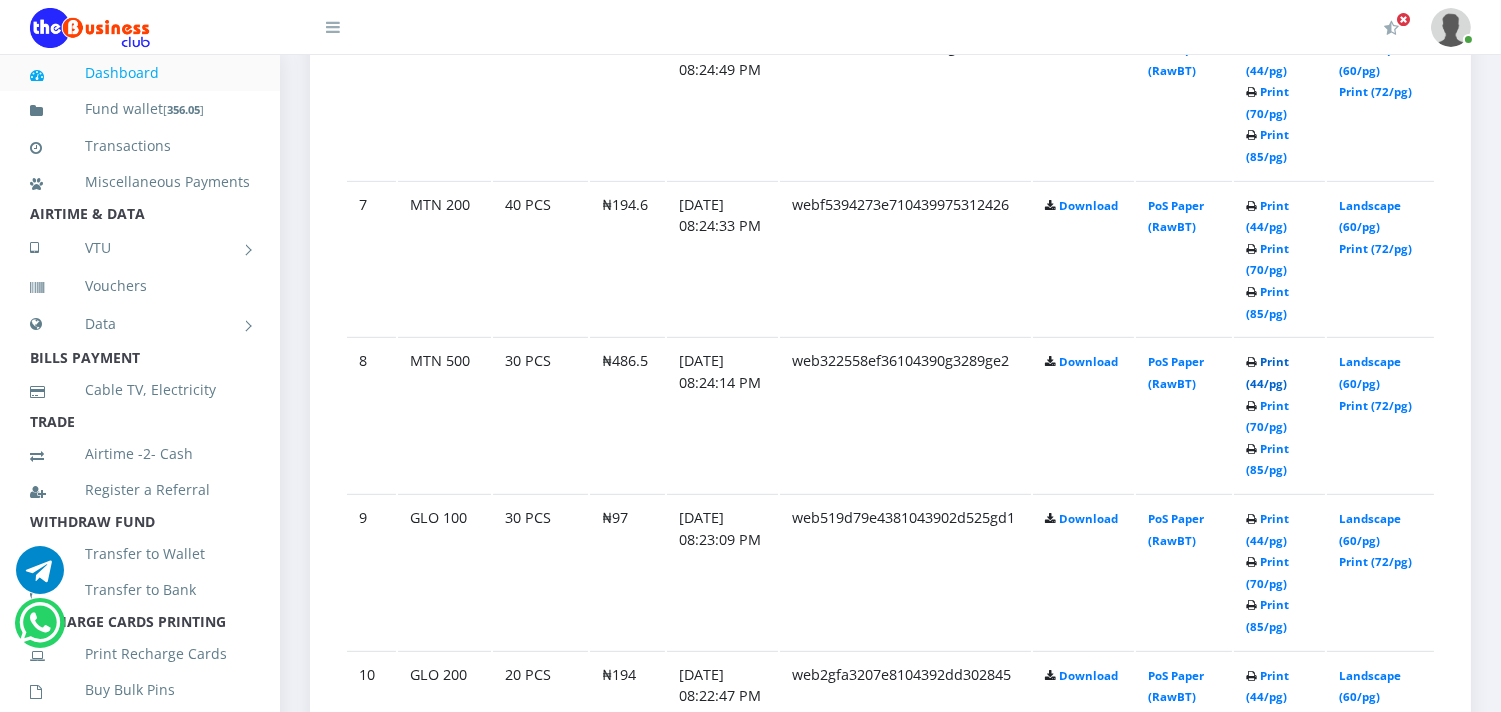 click on "Print (44/pg)" at bounding box center [1267, 372] 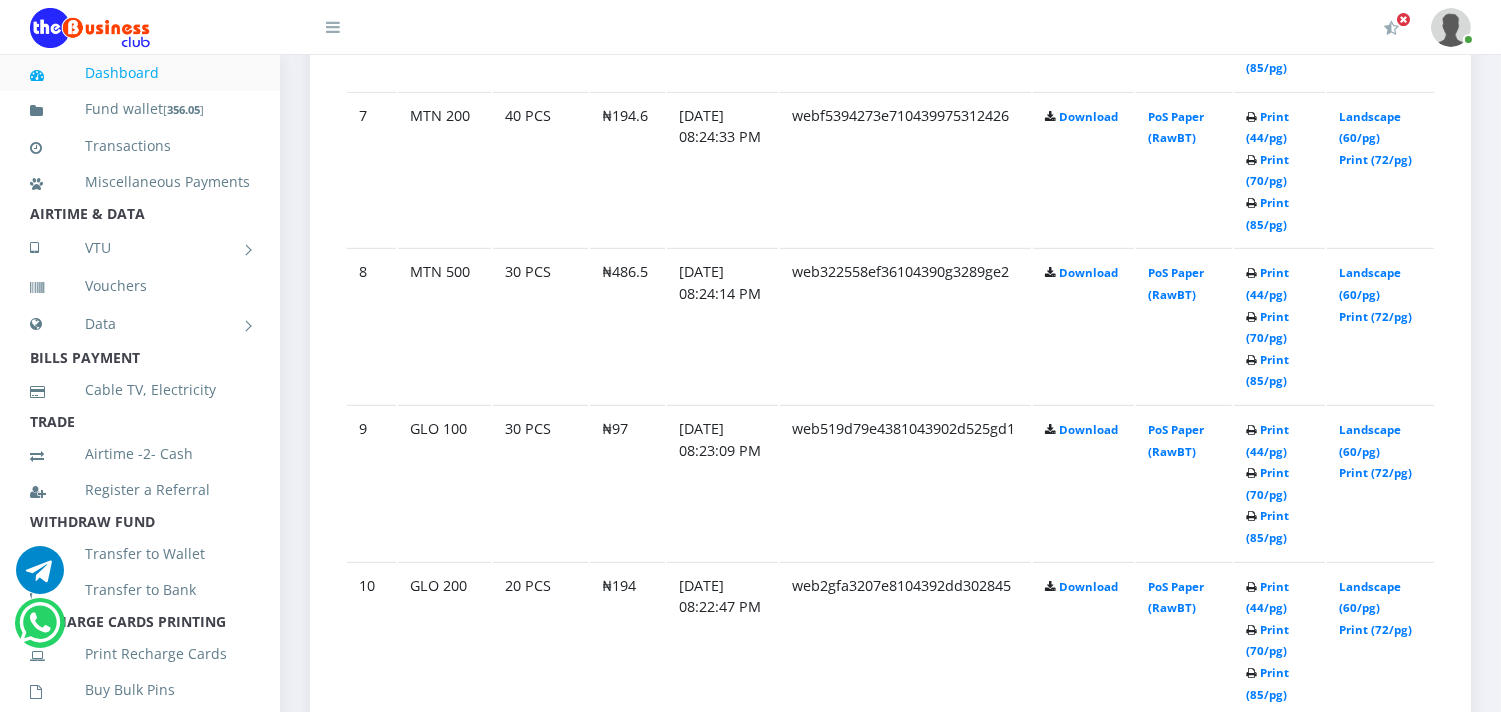 scroll, scrollTop: 2142, scrollLeft: 0, axis: vertical 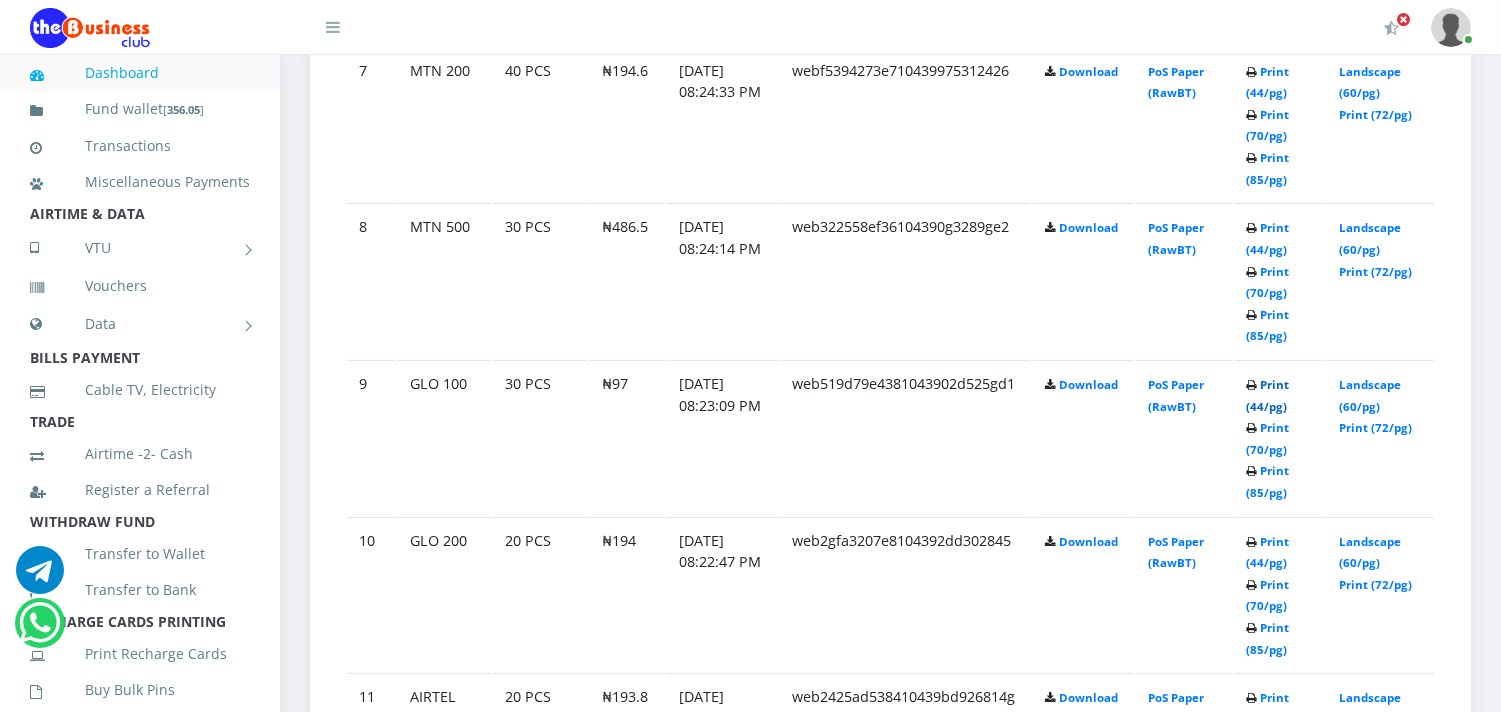 click on "Print (44/pg)" at bounding box center (1267, 395) 